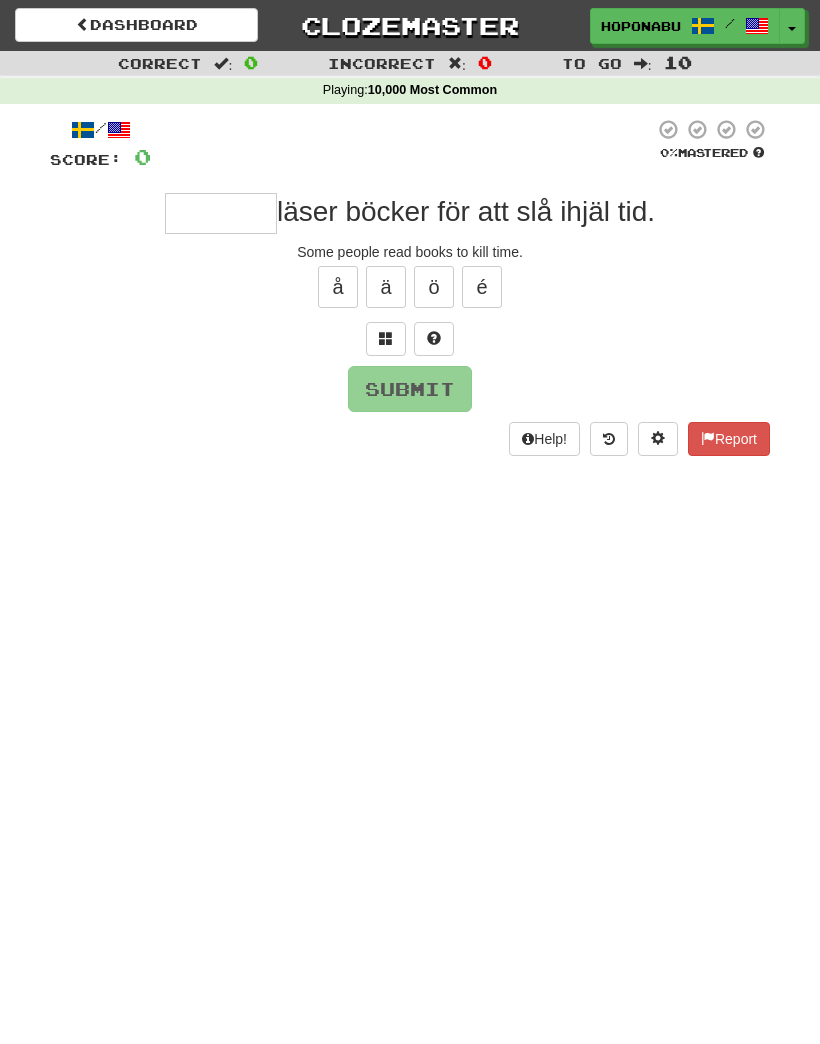 scroll, scrollTop: 0, scrollLeft: 0, axis: both 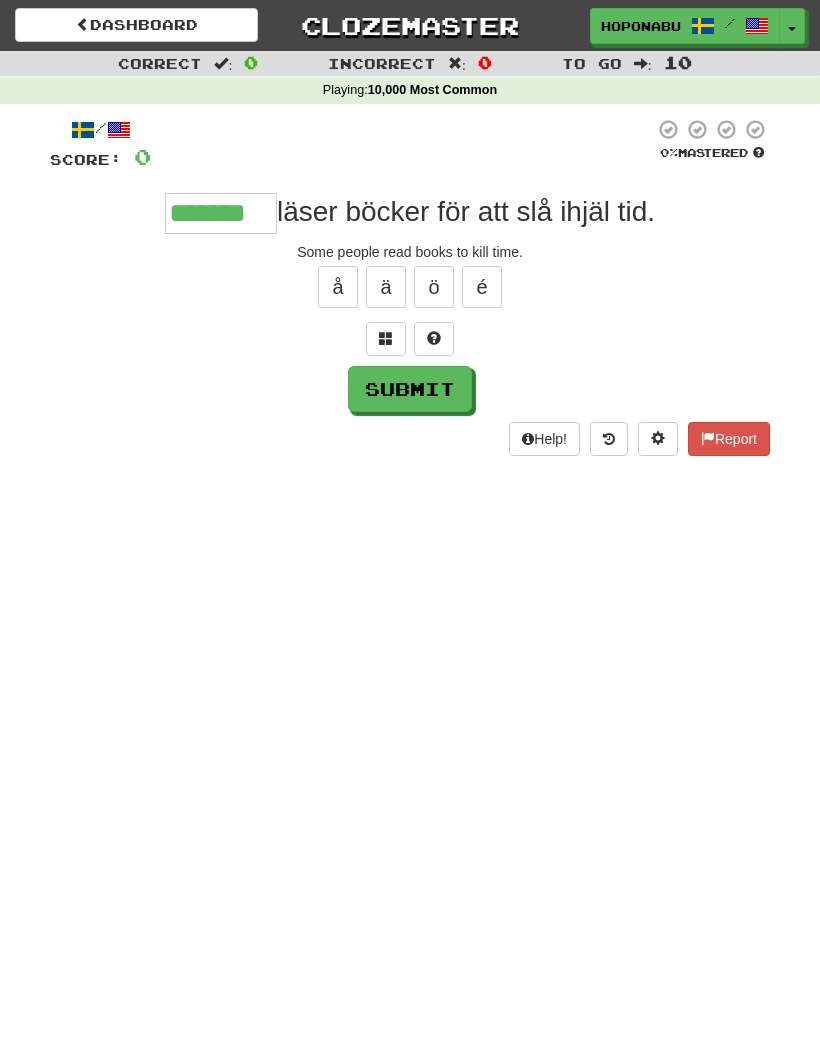 click on "Submit" at bounding box center [410, 389] 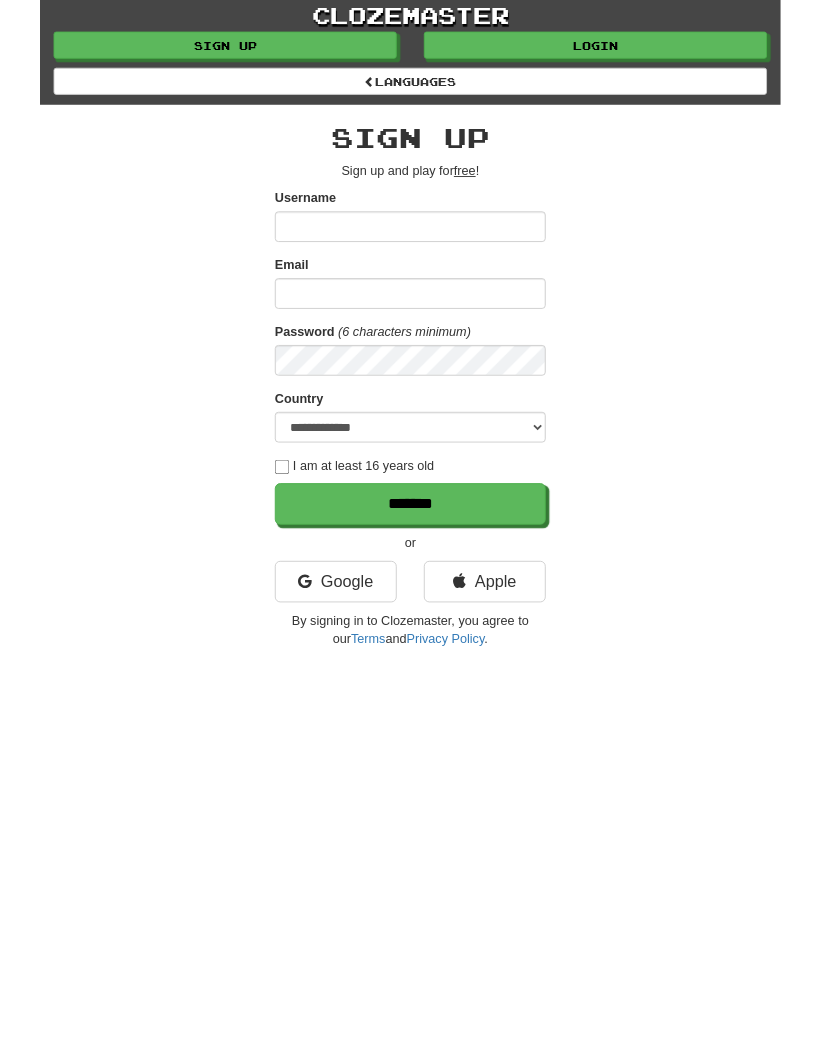 scroll, scrollTop: 0, scrollLeft: 0, axis: both 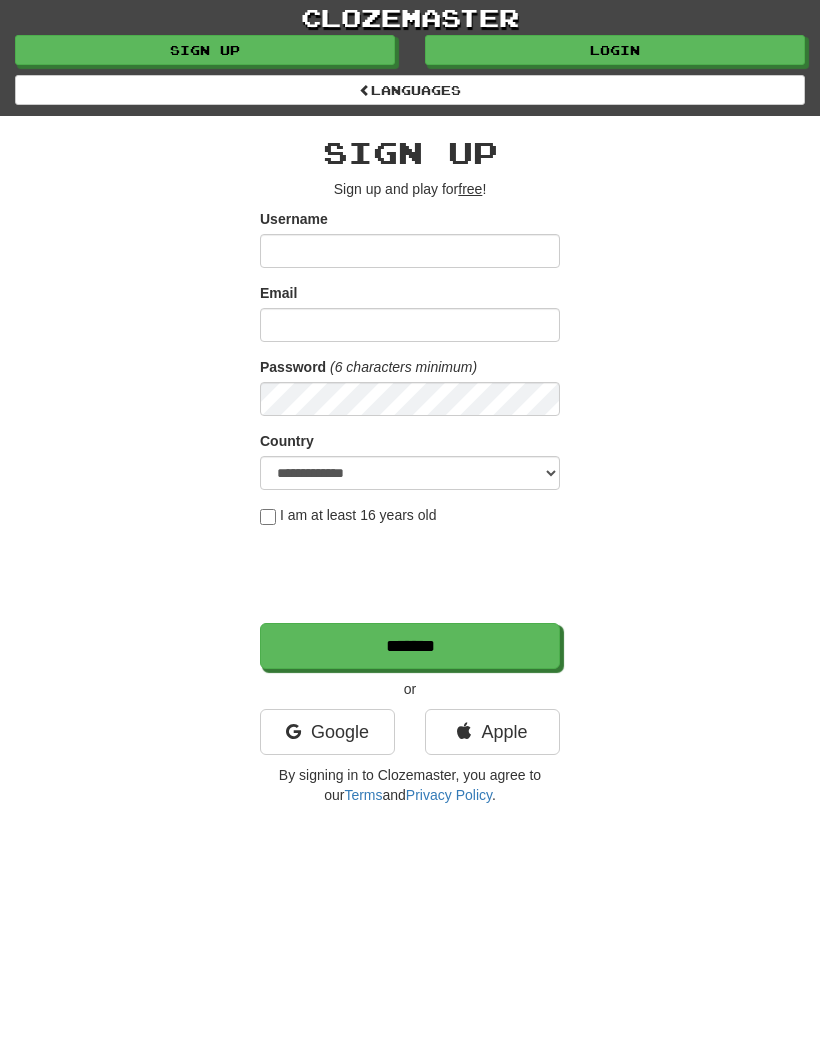 click on "Login" at bounding box center [615, 50] 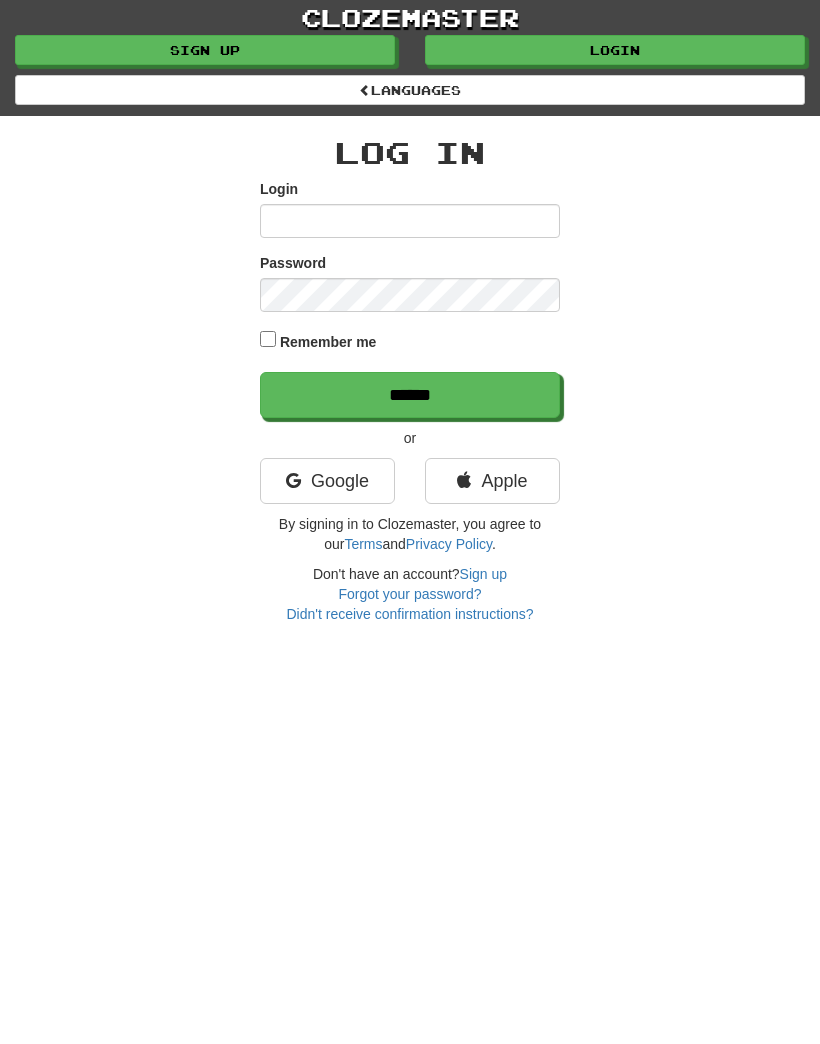 scroll, scrollTop: 0, scrollLeft: 0, axis: both 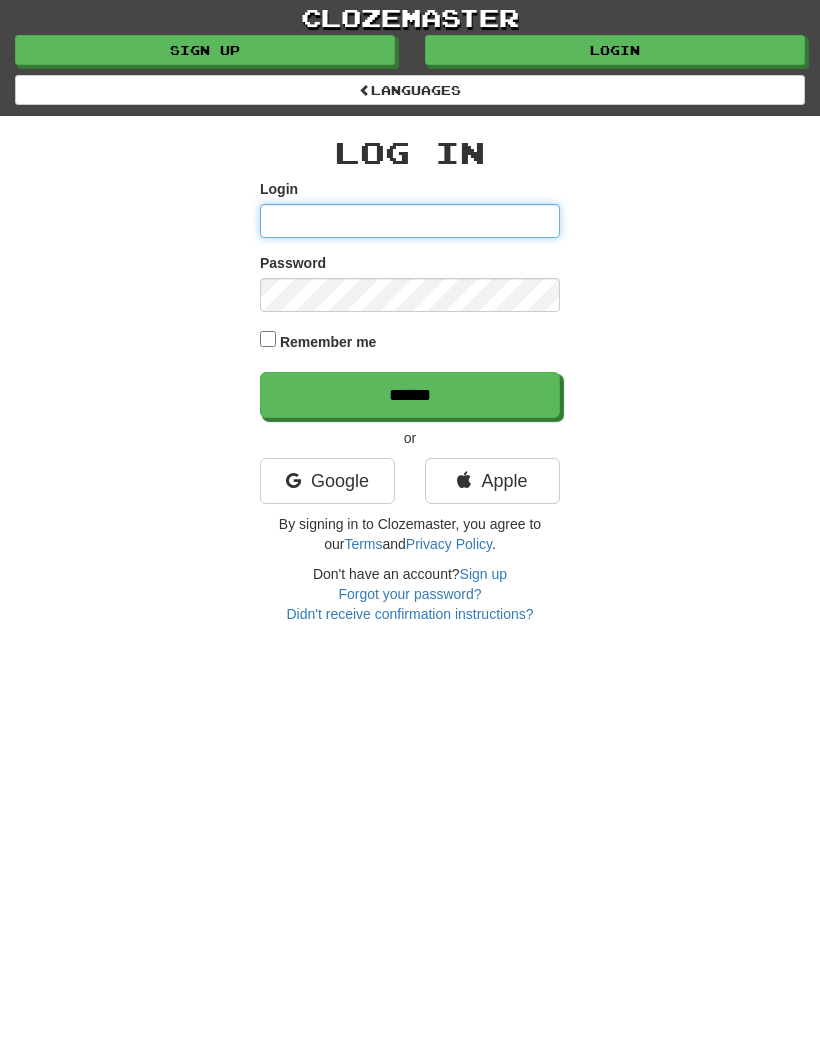 type on "**********" 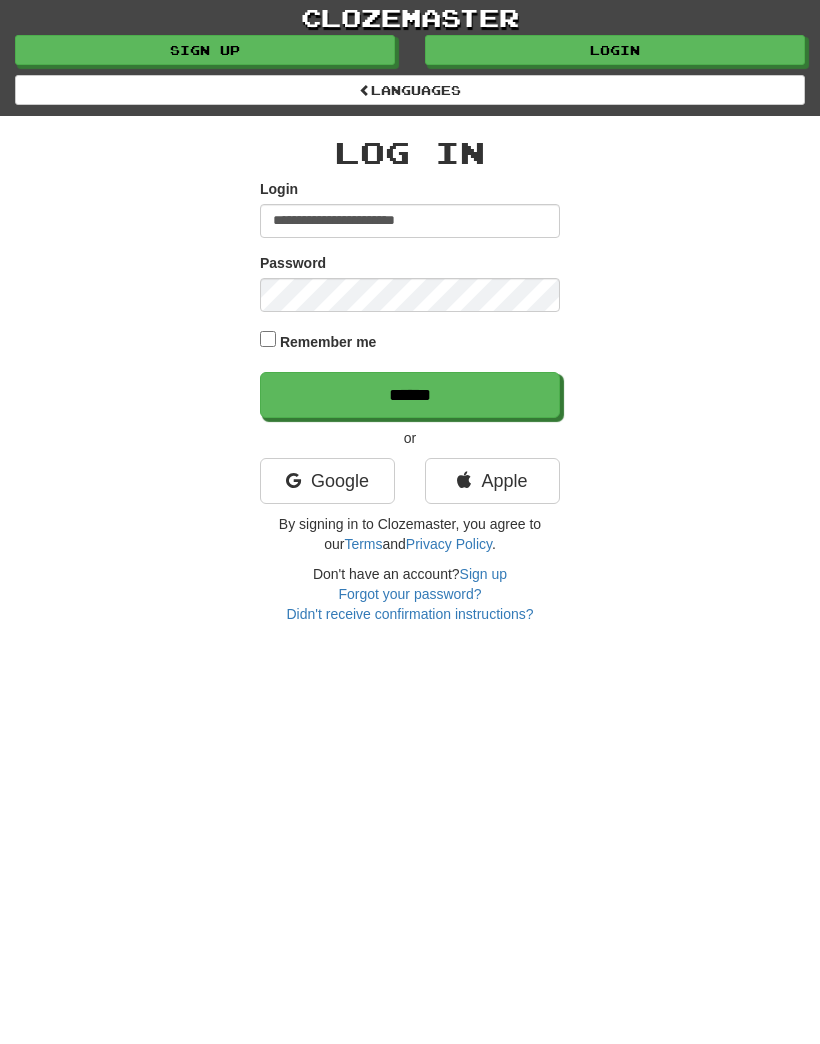 click on "******" at bounding box center (410, 395) 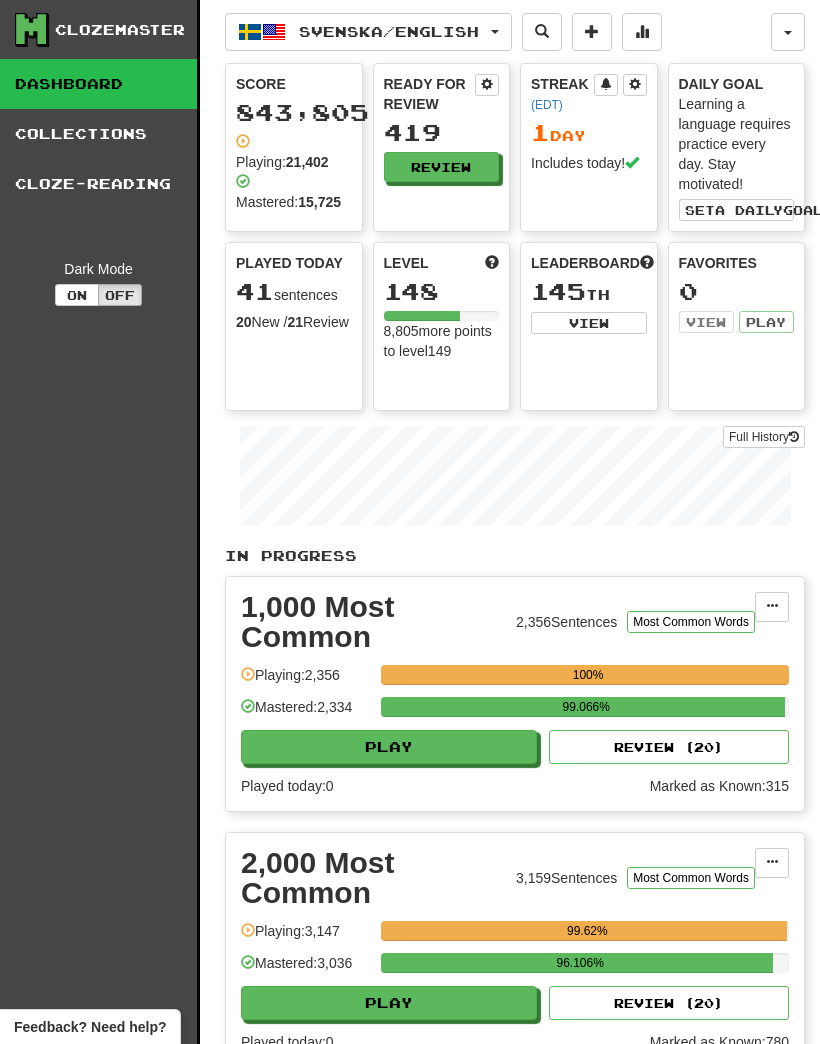 scroll, scrollTop: 0, scrollLeft: 0, axis: both 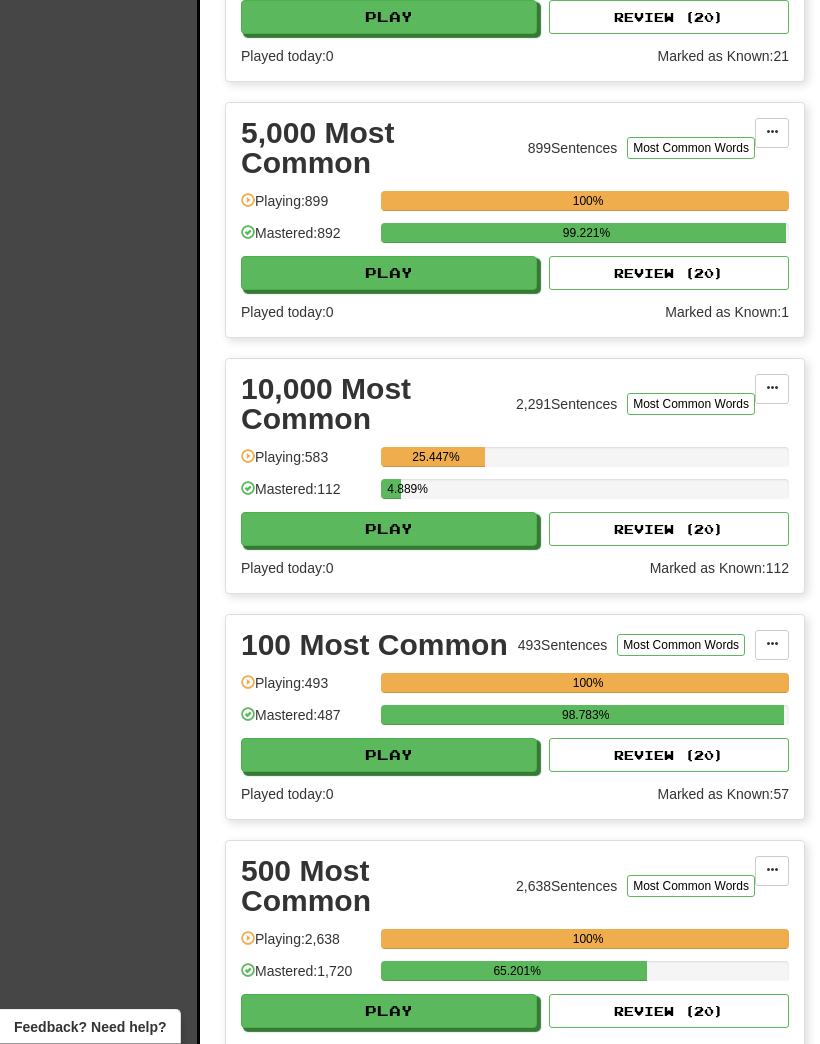 click on "Play" at bounding box center [389, 530] 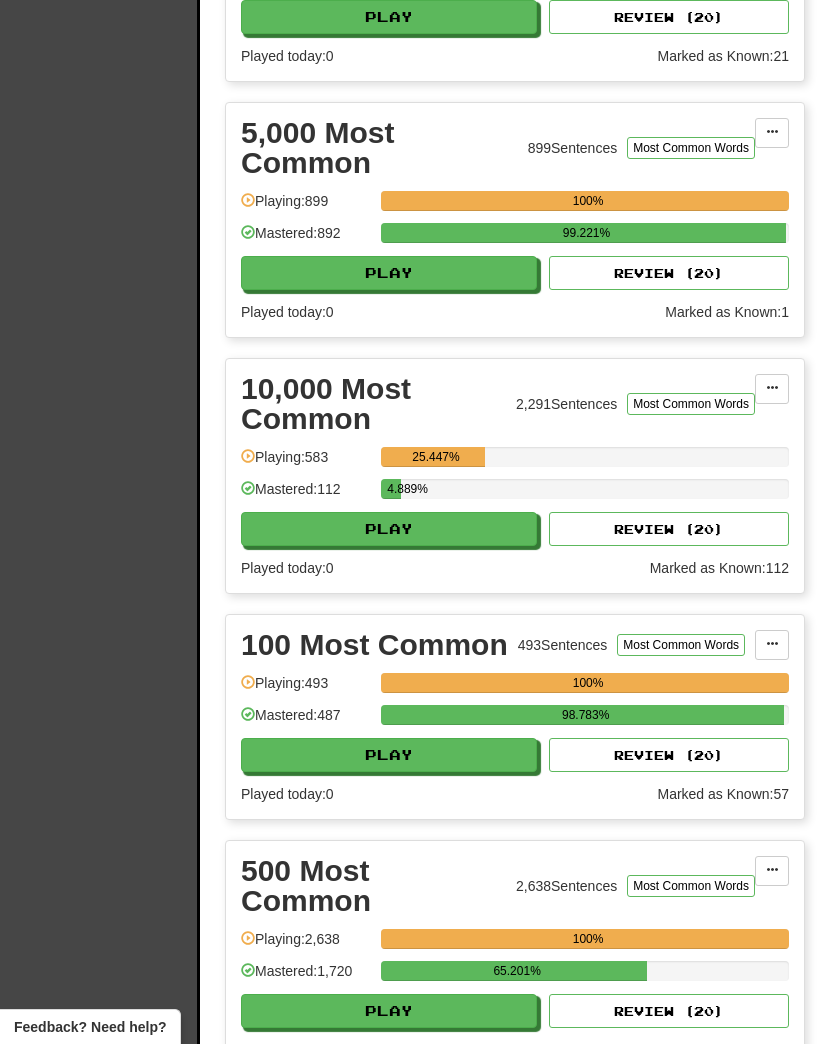select on "**" 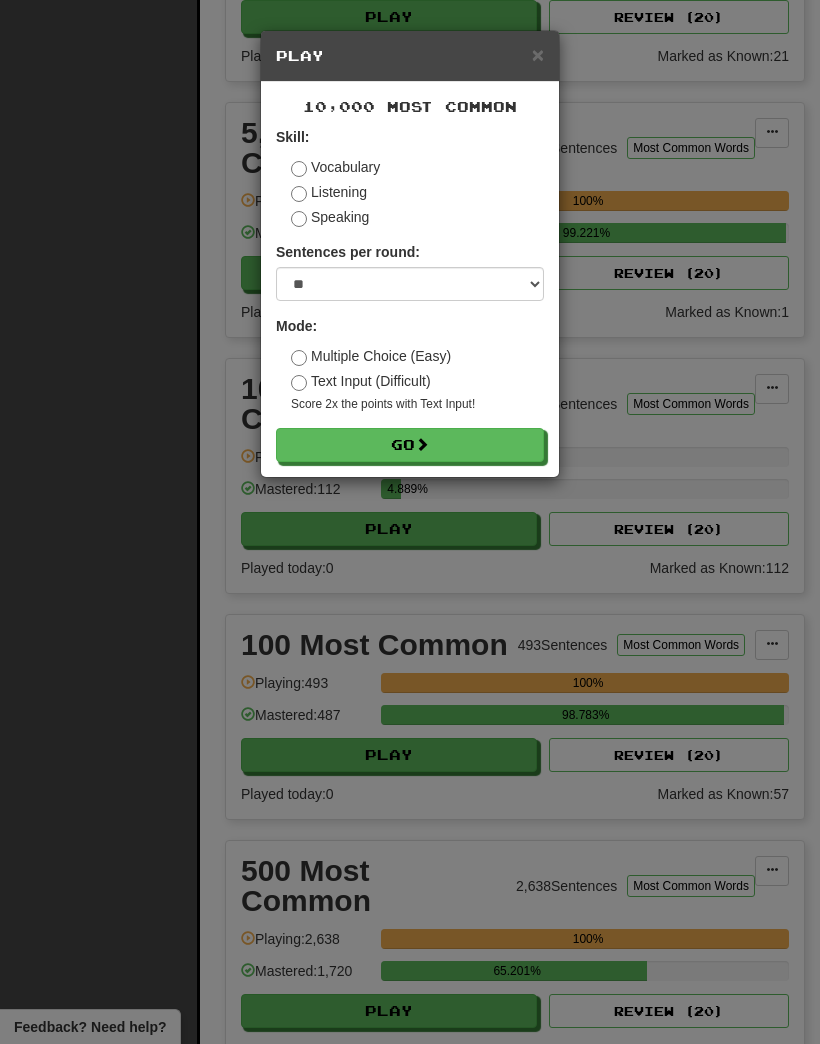 click on "Go" at bounding box center [410, 445] 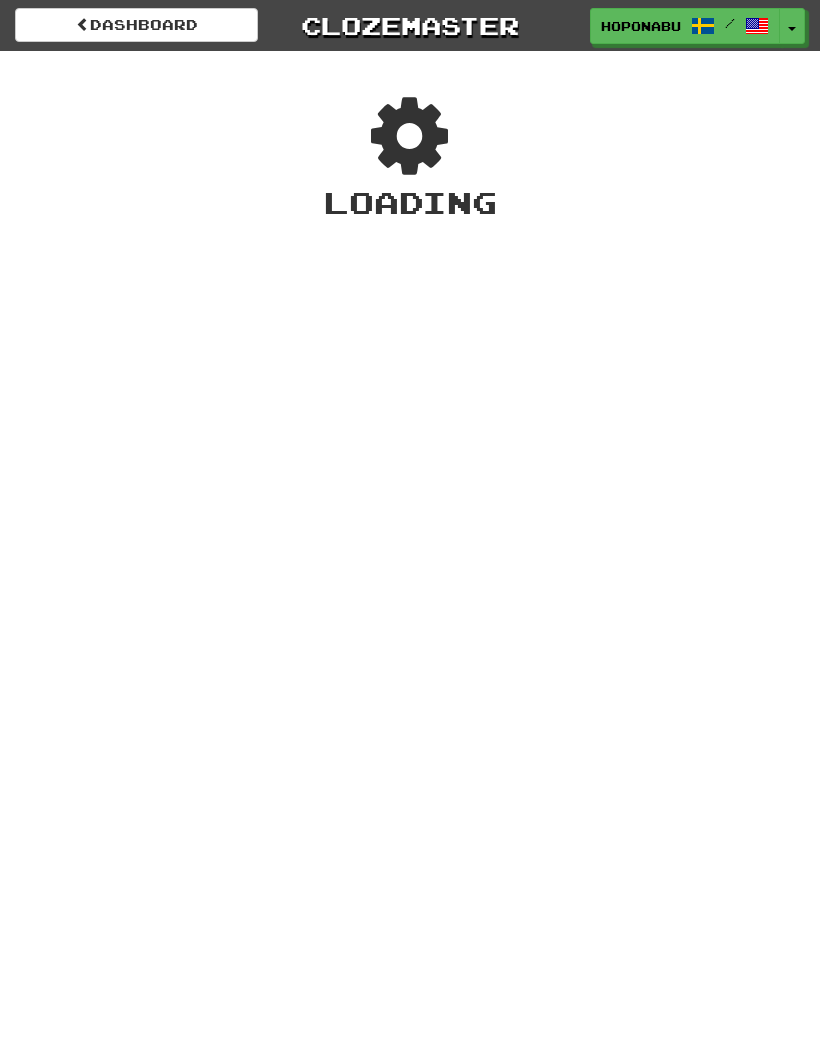 scroll, scrollTop: 0, scrollLeft: 0, axis: both 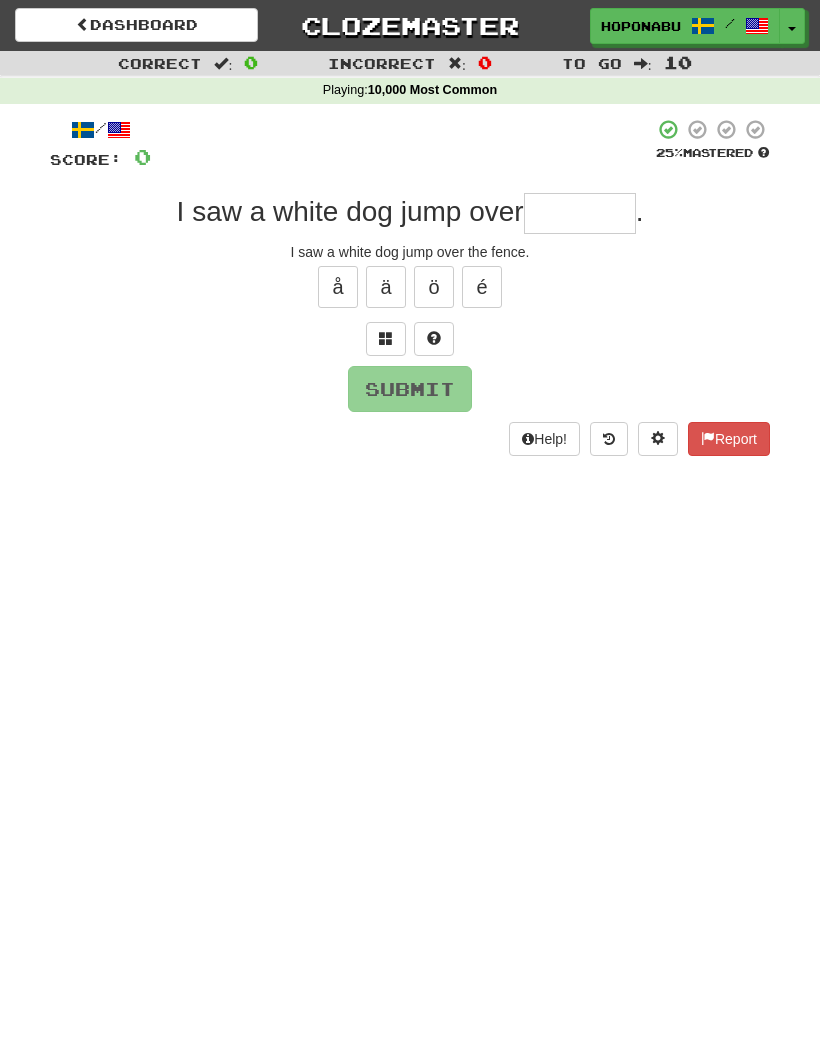 click at bounding box center (580, 213) 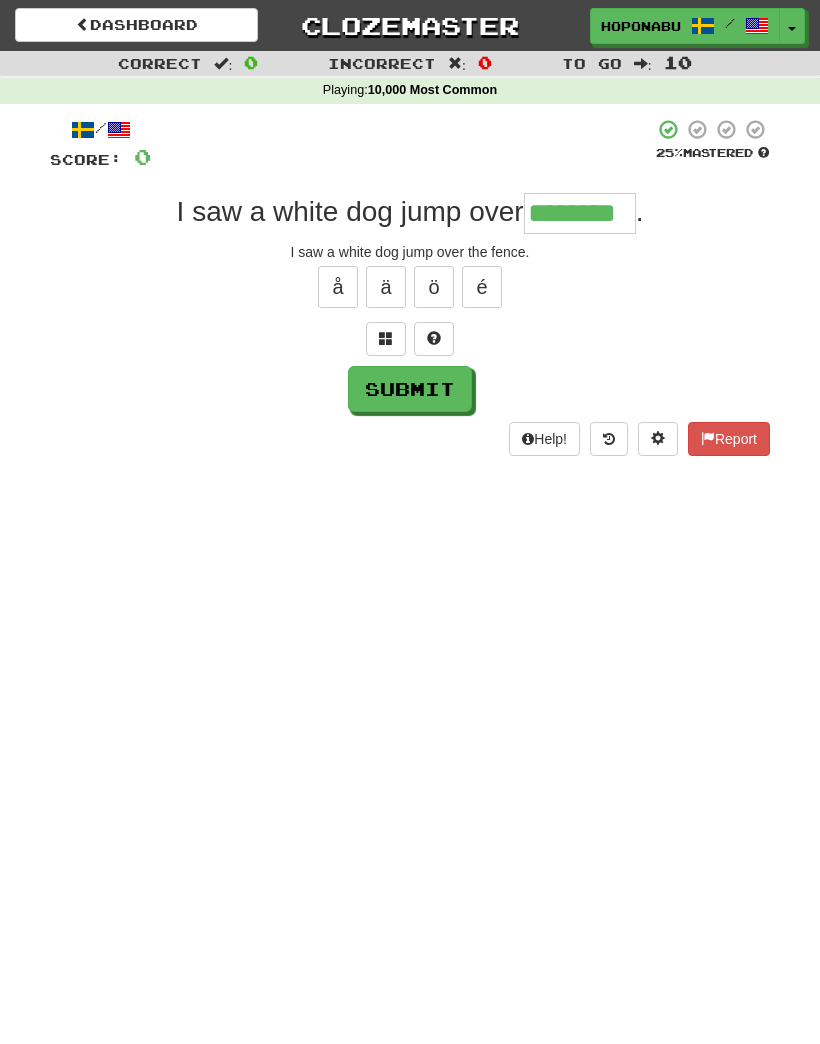 type on "********" 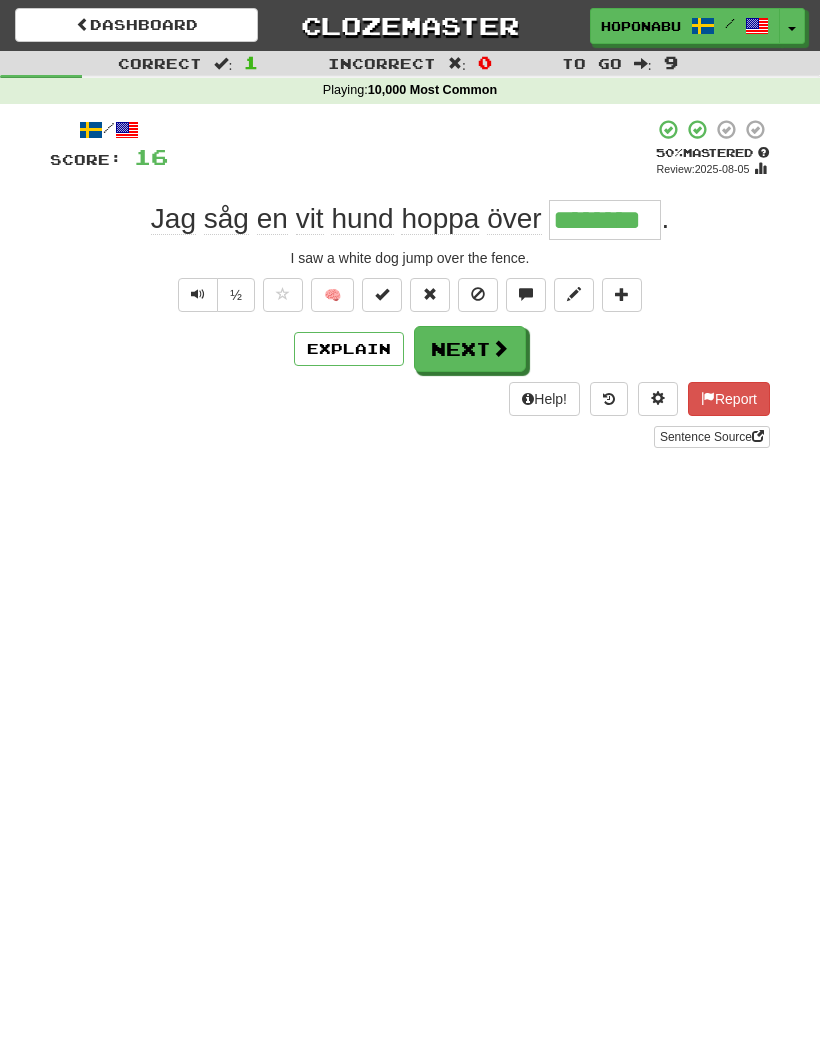 click on "Next" at bounding box center (470, 349) 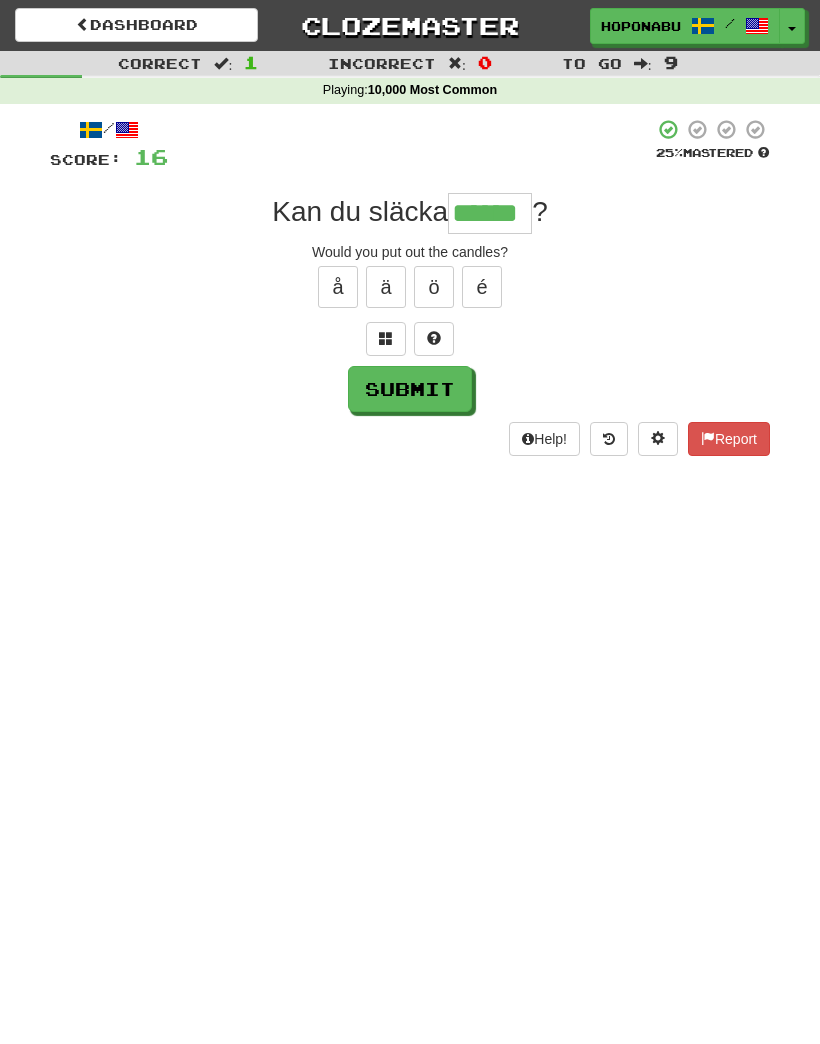 type on "******" 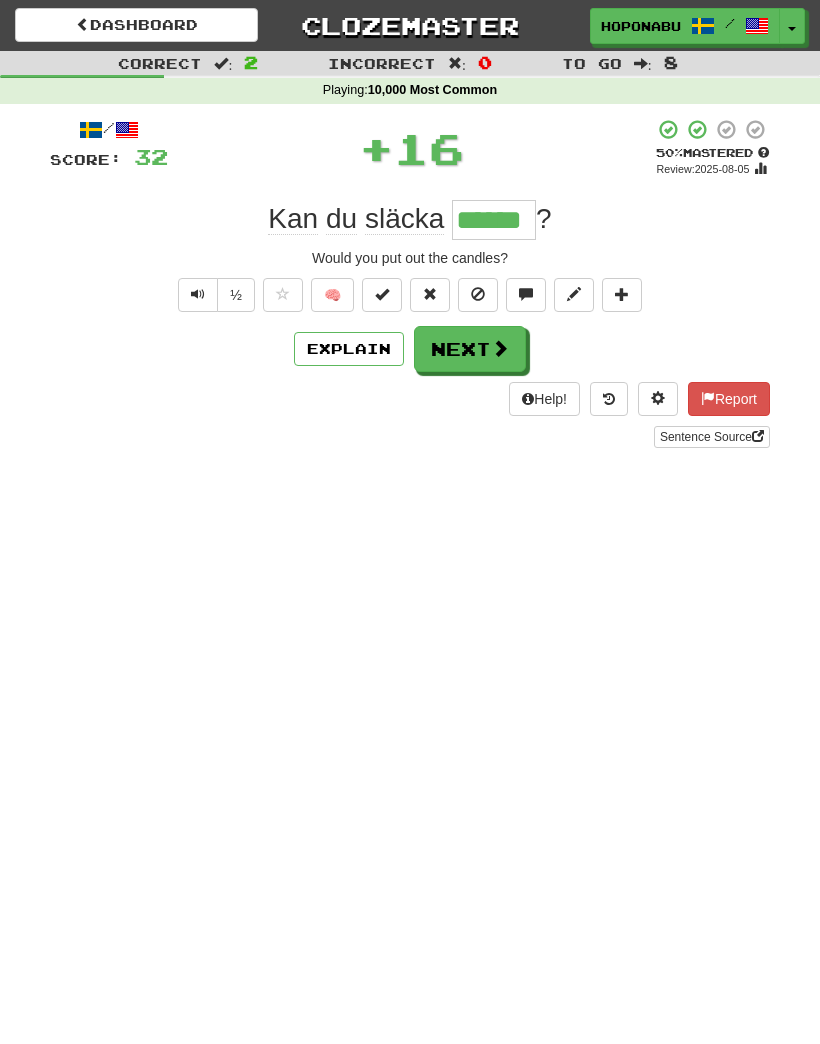 click on "Next" at bounding box center (470, 349) 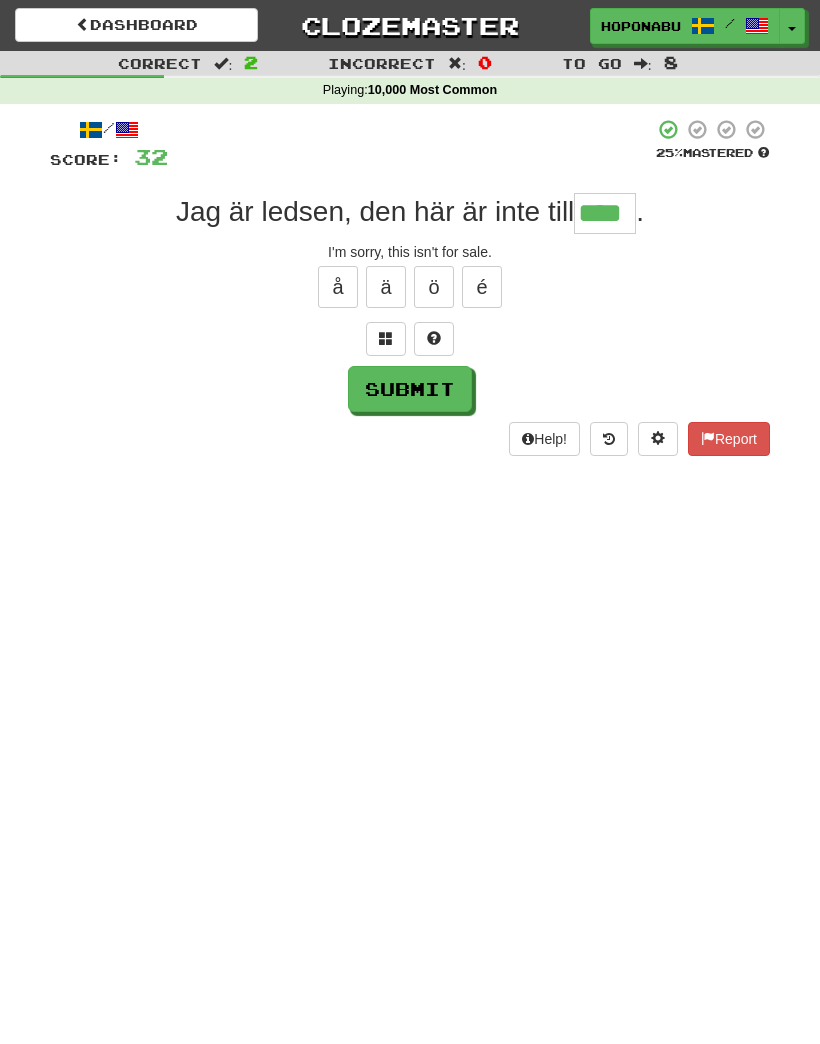 type on "****" 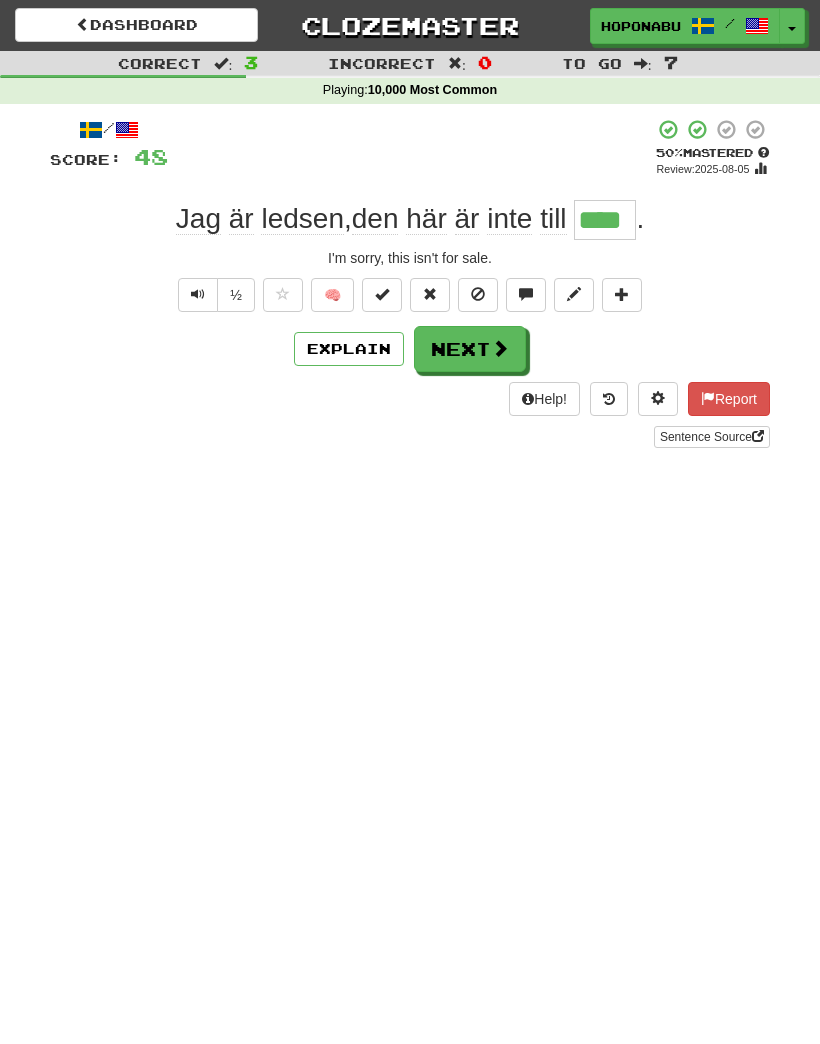 click on "Next" at bounding box center (470, 349) 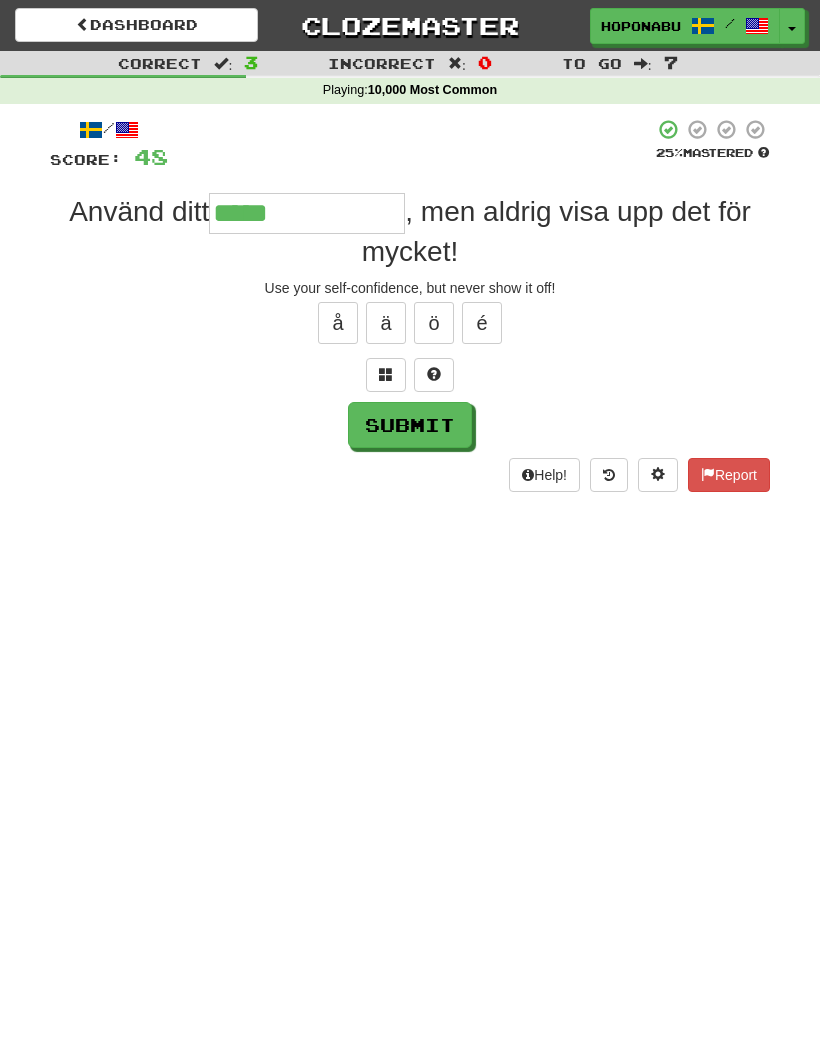 click at bounding box center (386, 375) 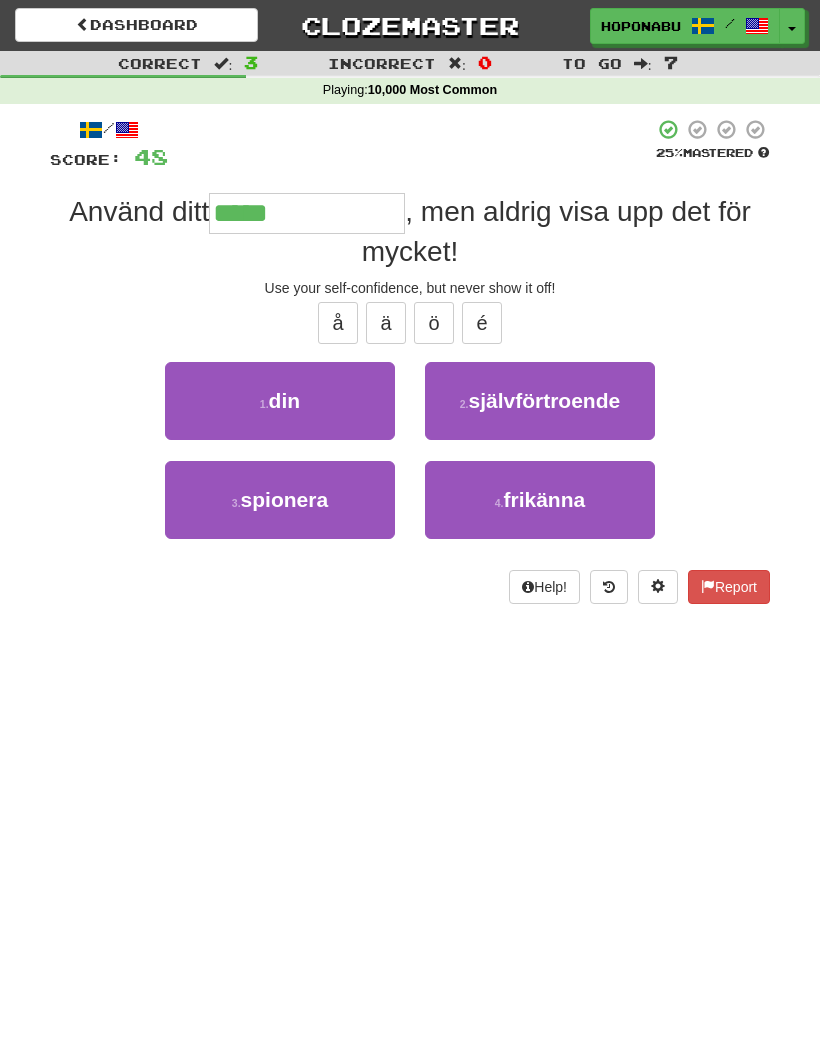 click on "2 .  självförtroende" at bounding box center (540, 401) 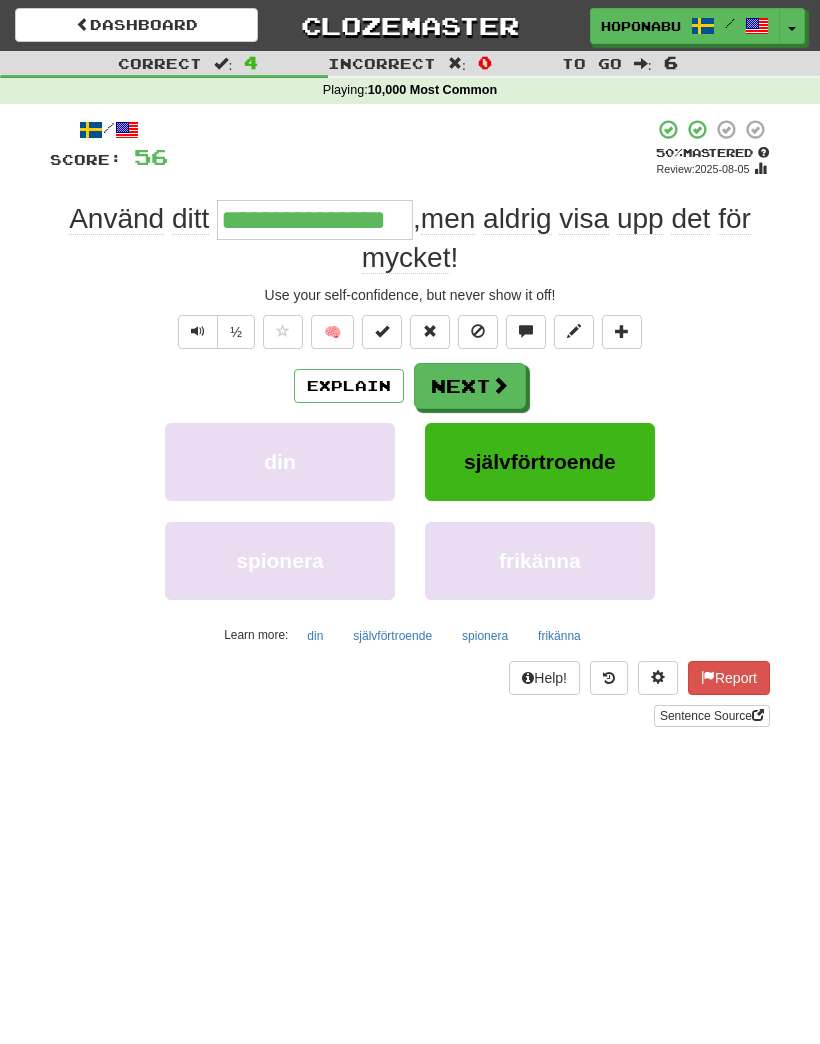 click at bounding box center (500, 385) 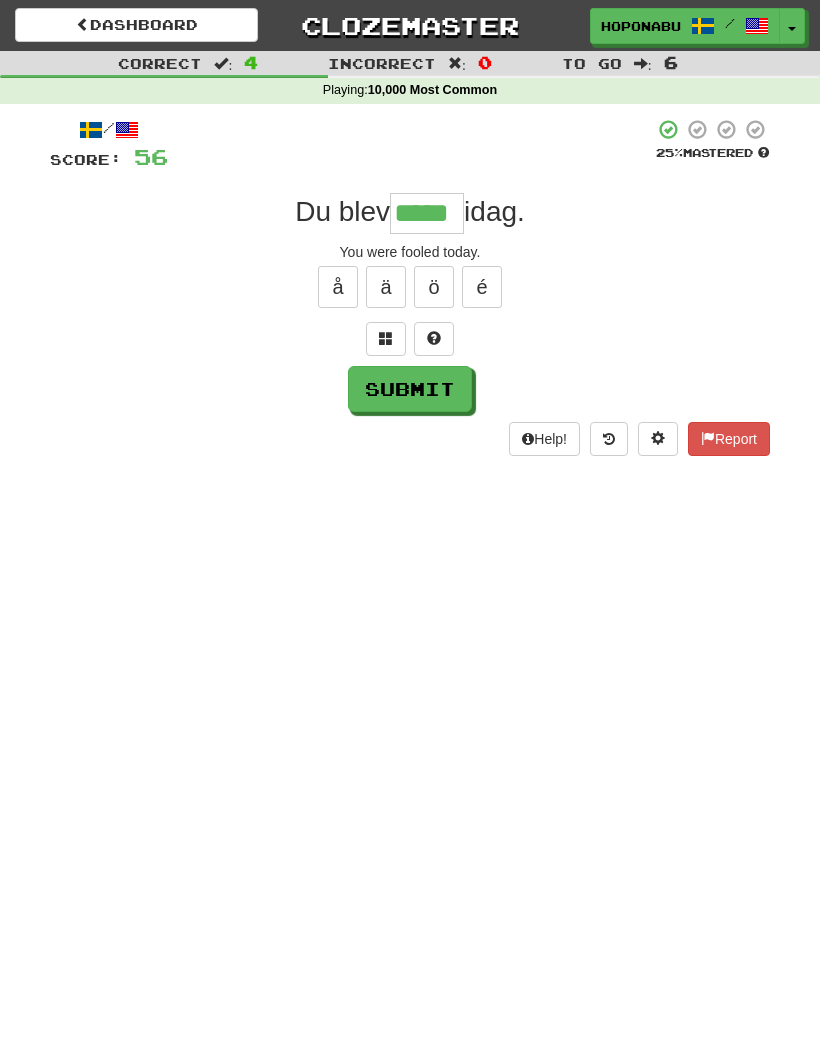 type on "*****" 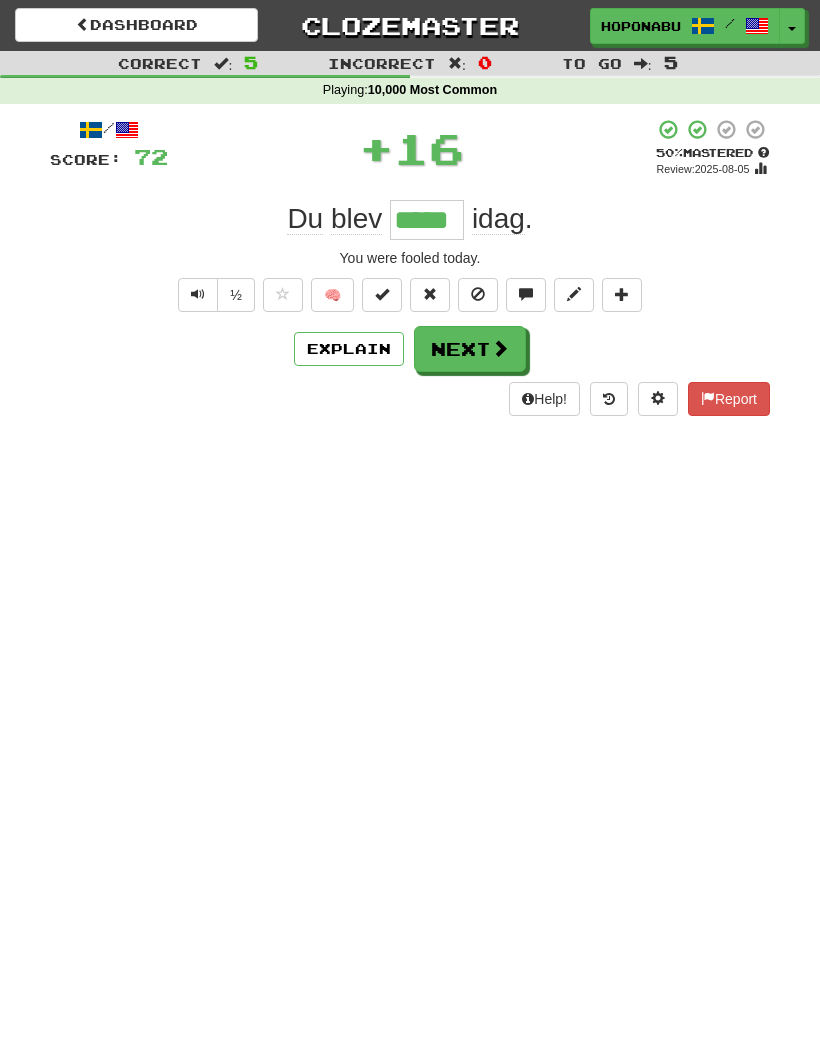 click on "Next" at bounding box center [470, 349] 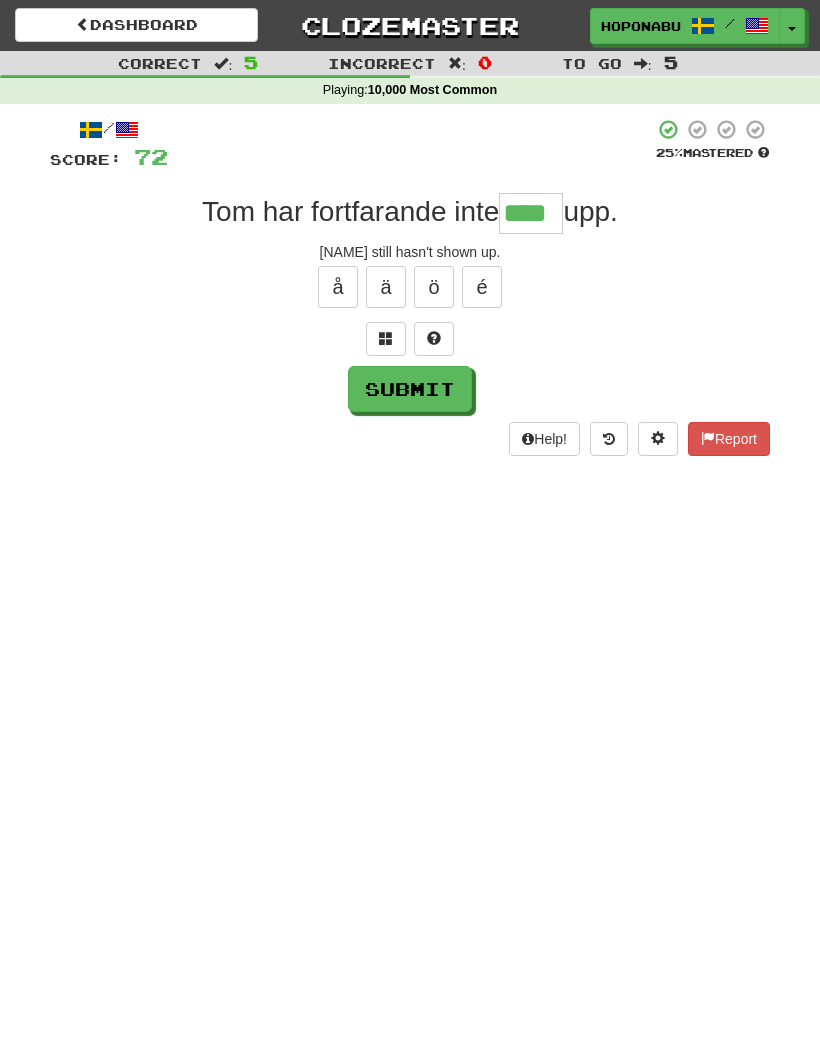 type on "****" 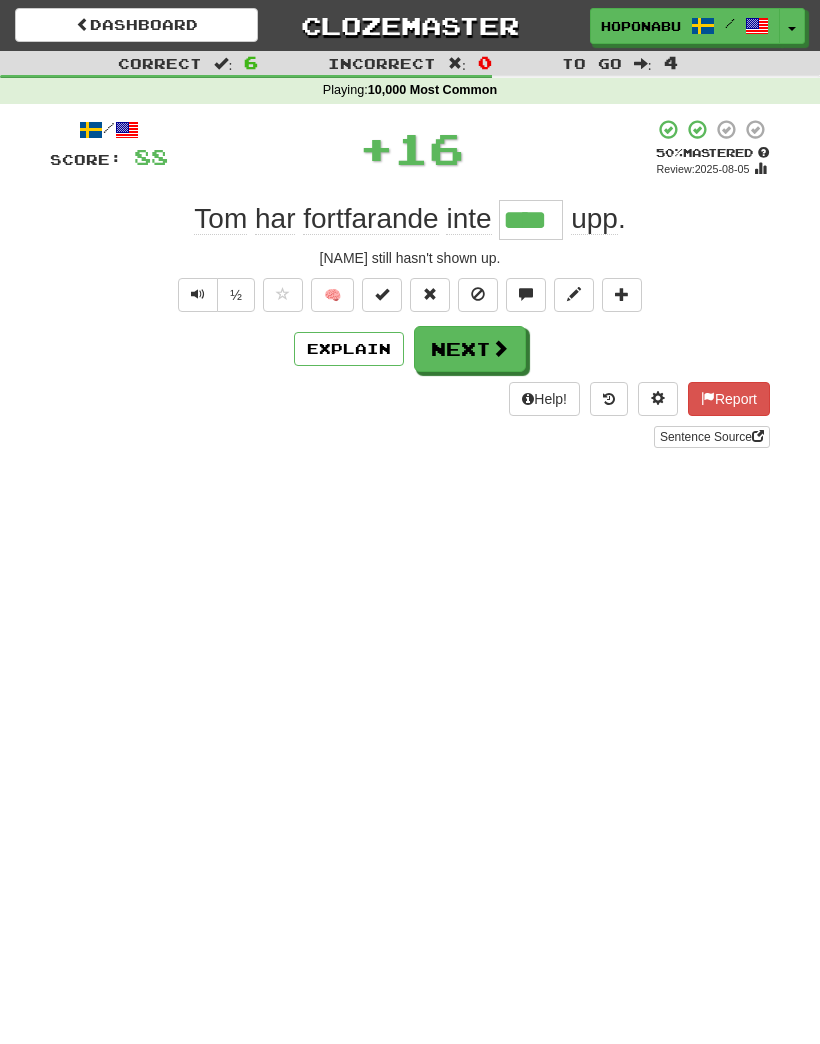 click on "Next" at bounding box center (470, 349) 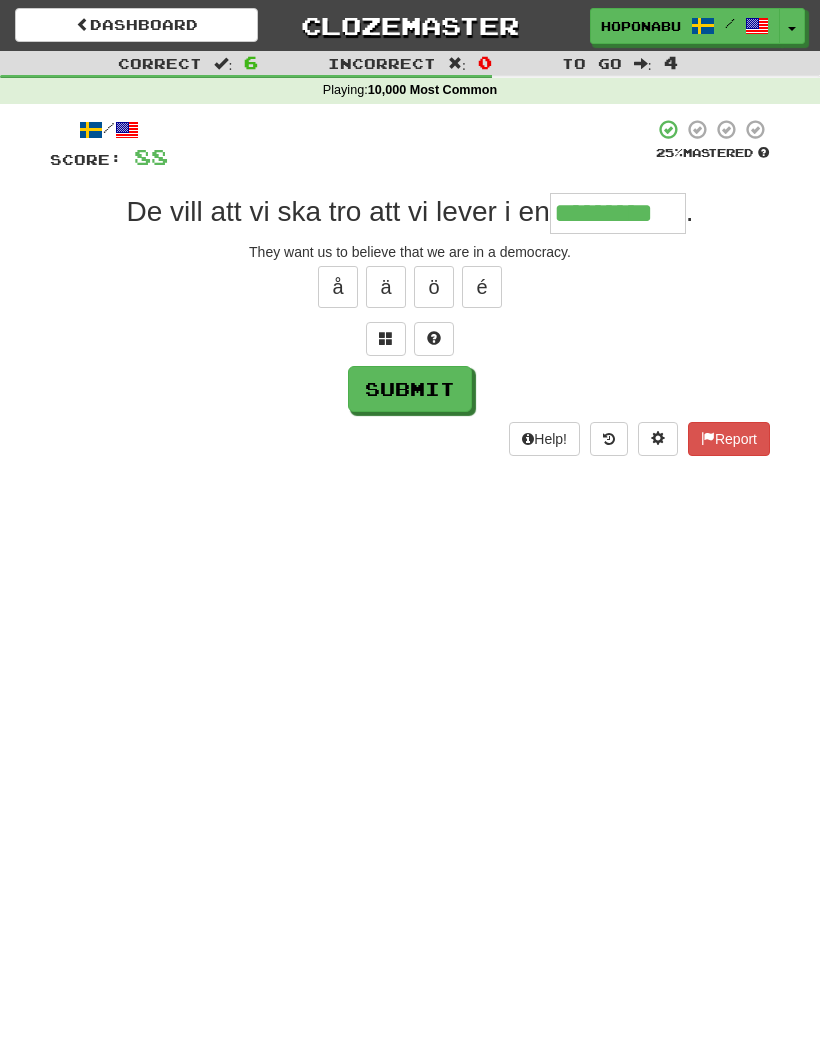 type on "*********" 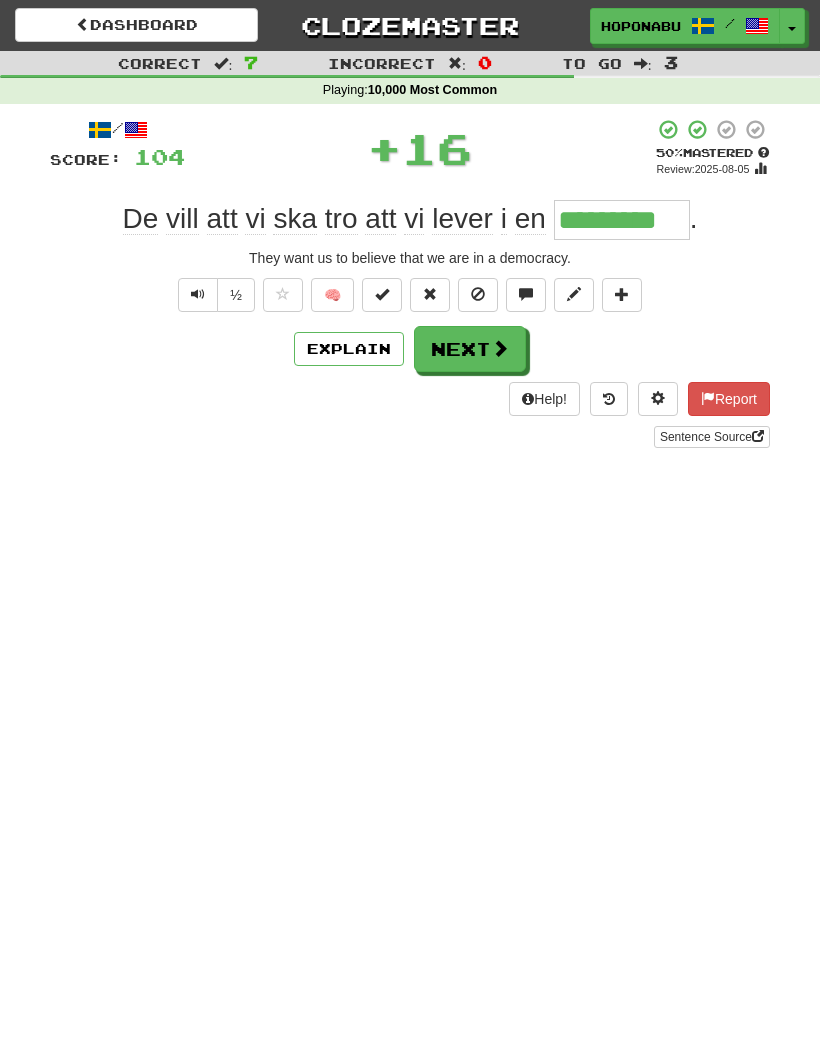 click on "Next" at bounding box center [470, 349] 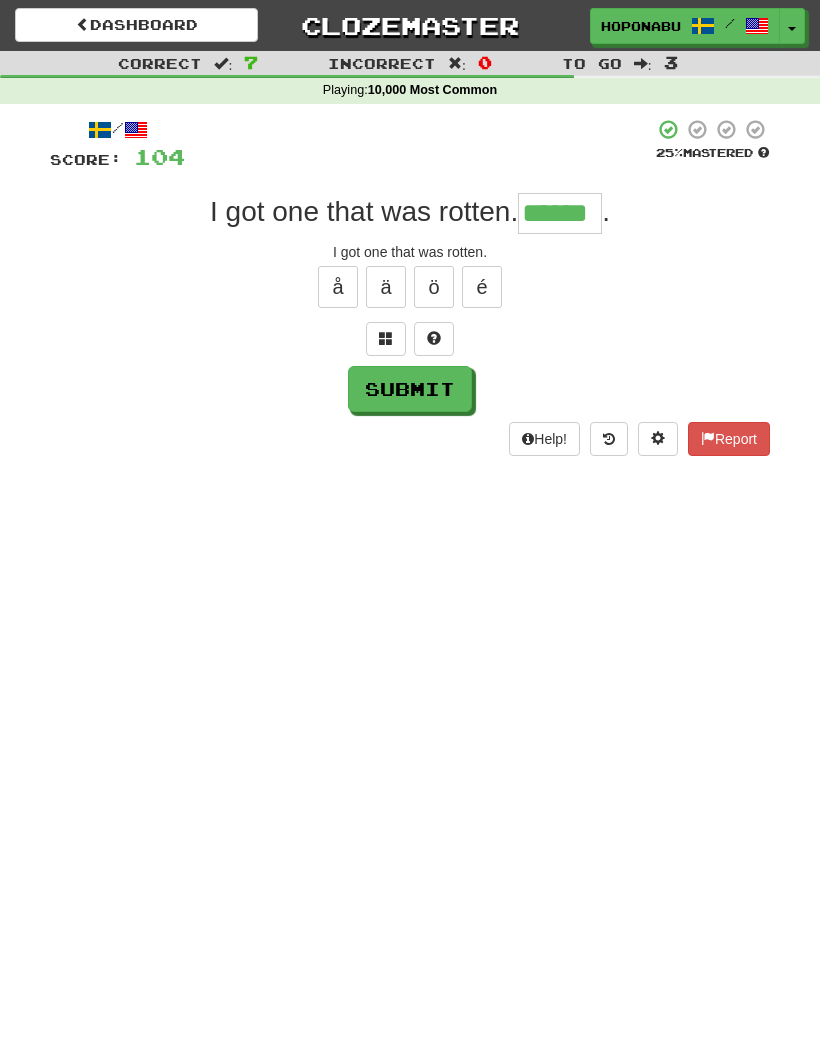 type on "******" 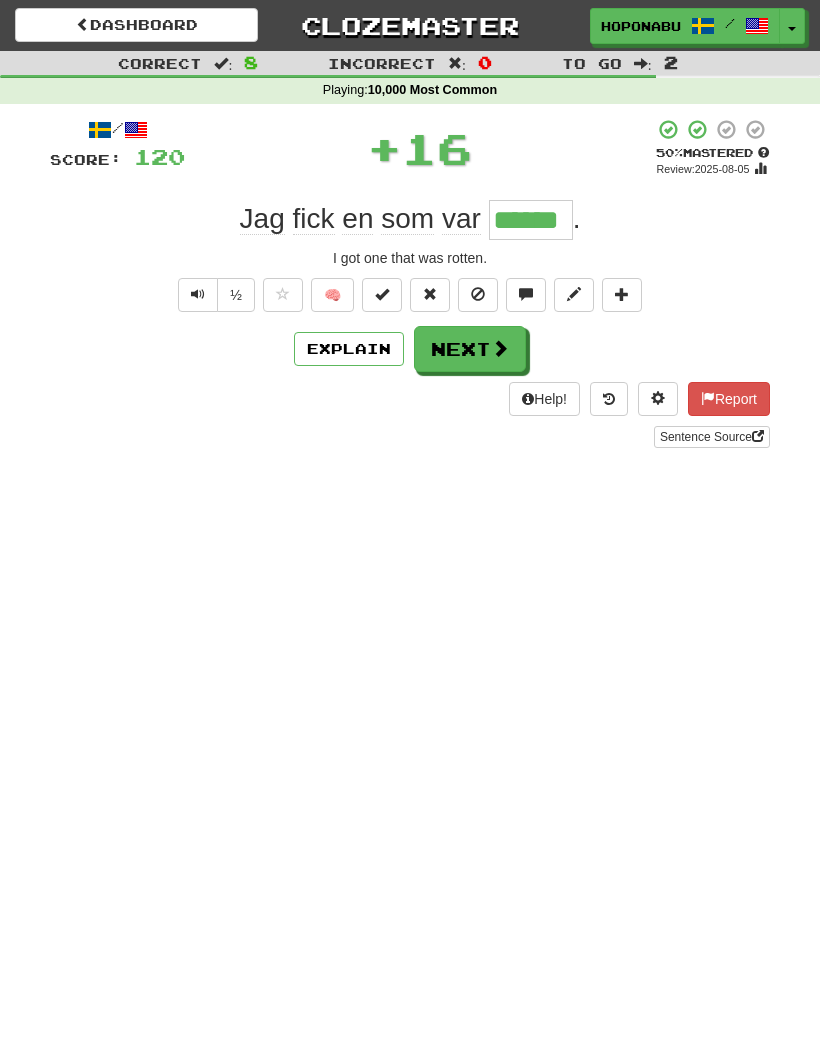click at bounding box center (500, 348) 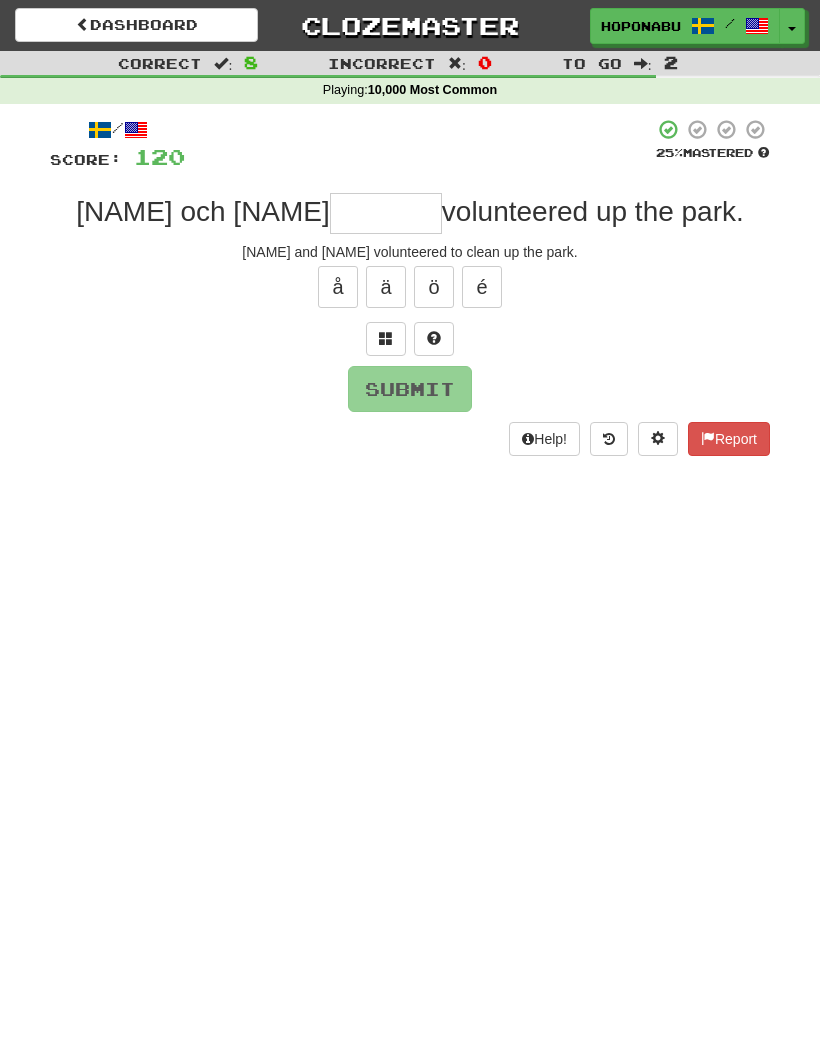 click at bounding box center [434, 339] 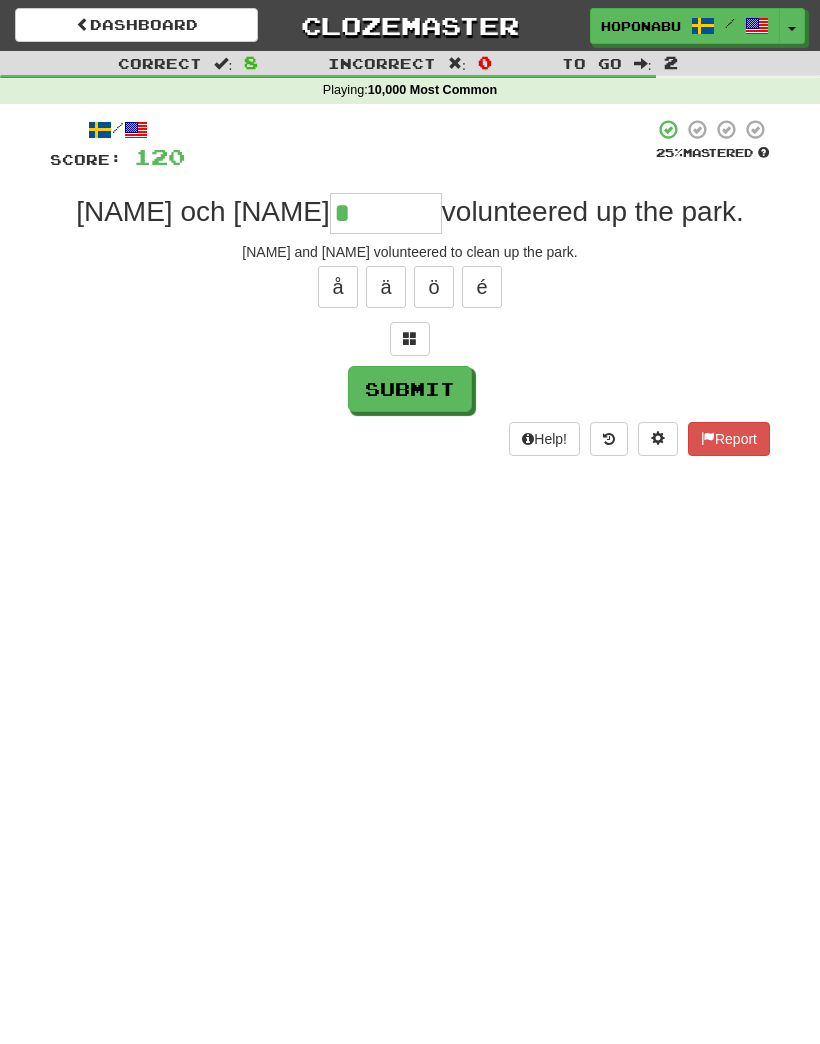 click at bounding box center (410, 339) 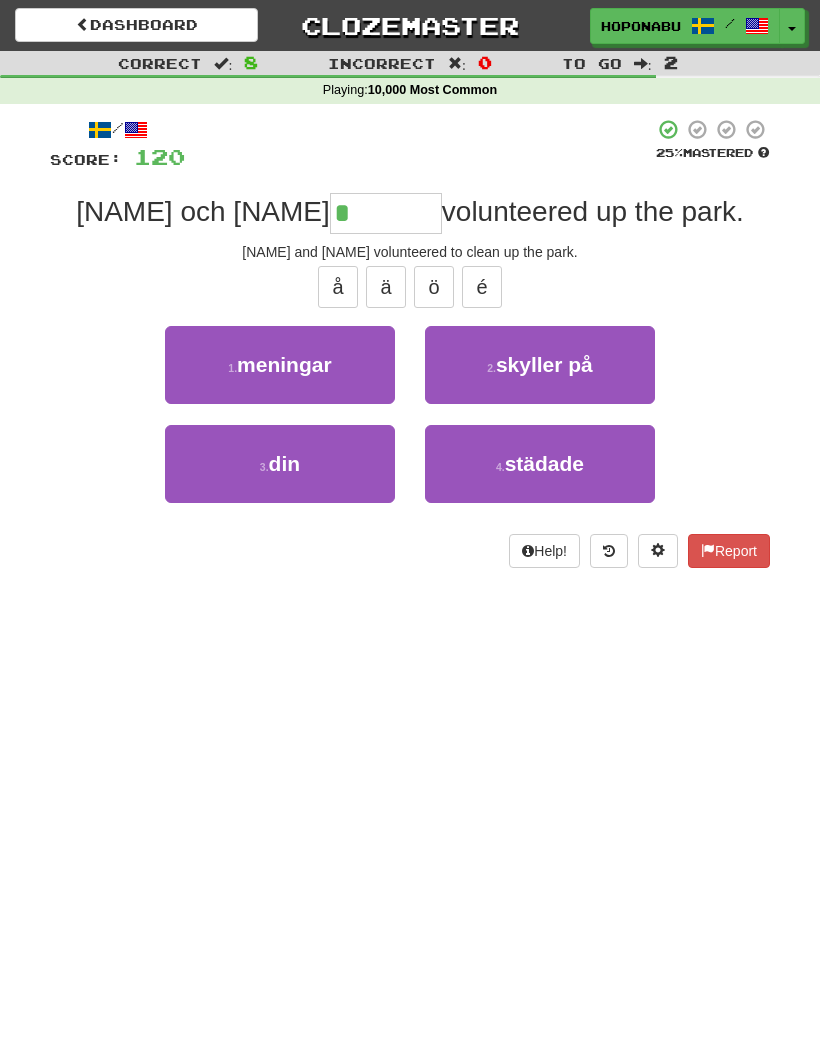 click on "4 .  städade" at bounding box center [540, 464] 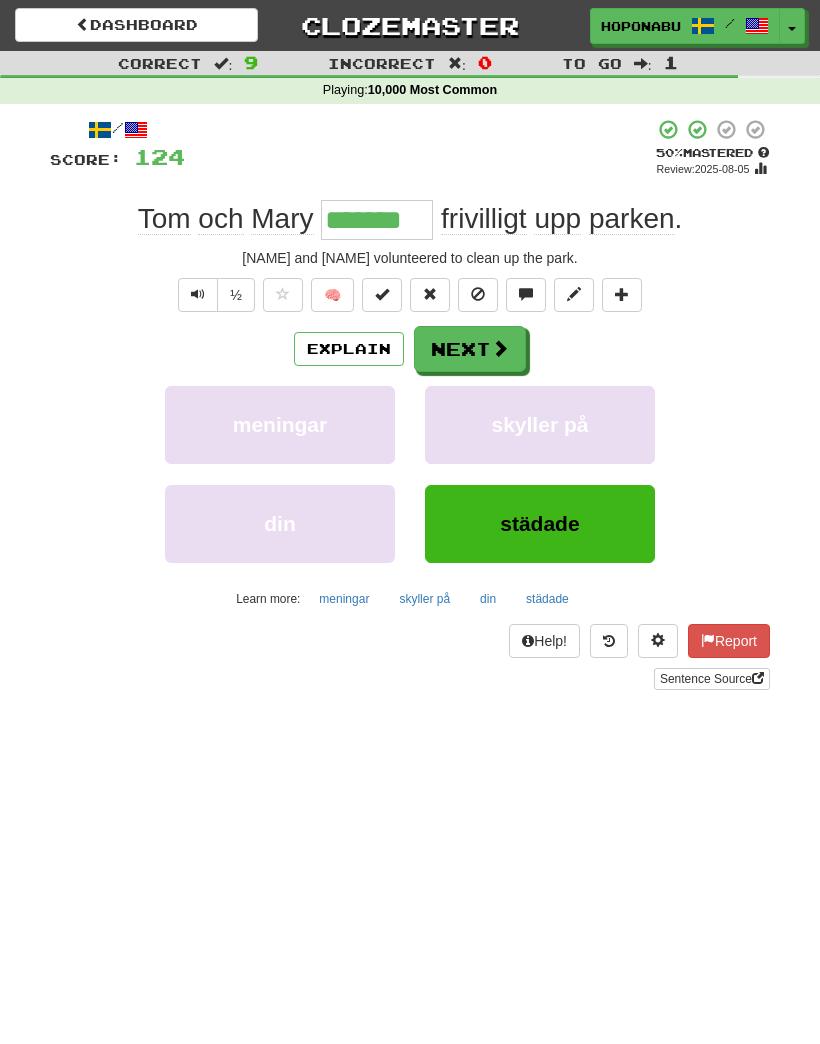 click on "Next" at bounding box center (470, 349) 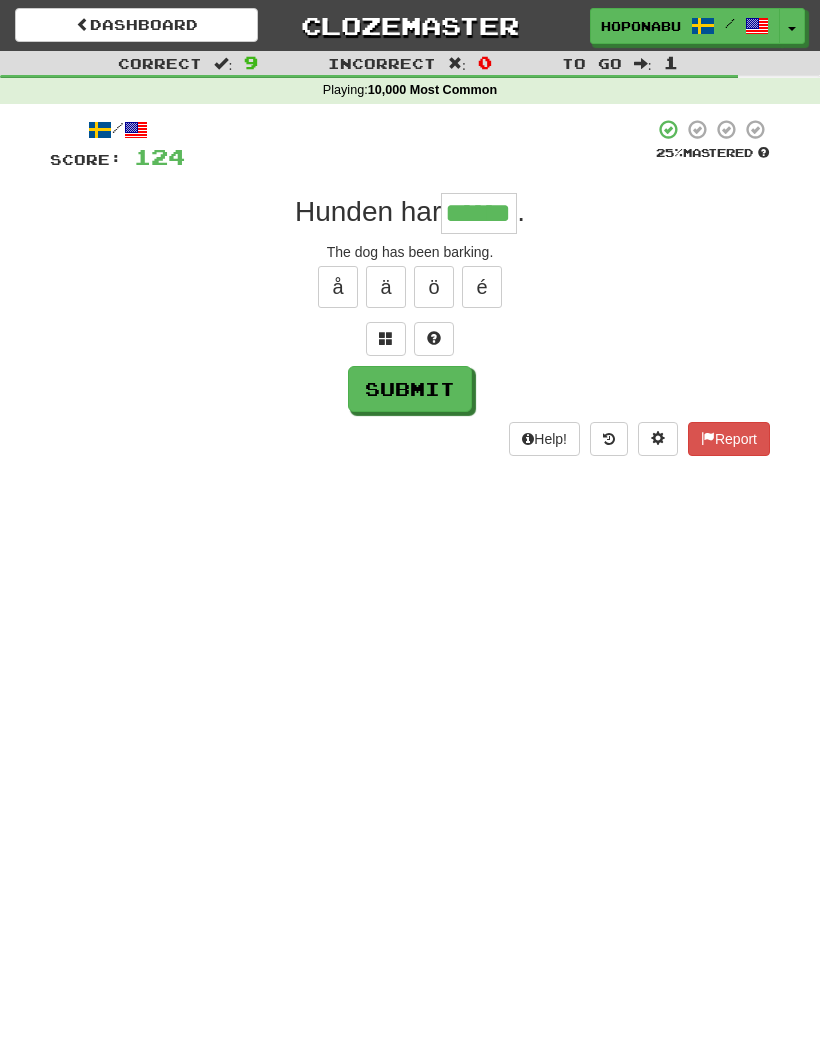 type on "******" 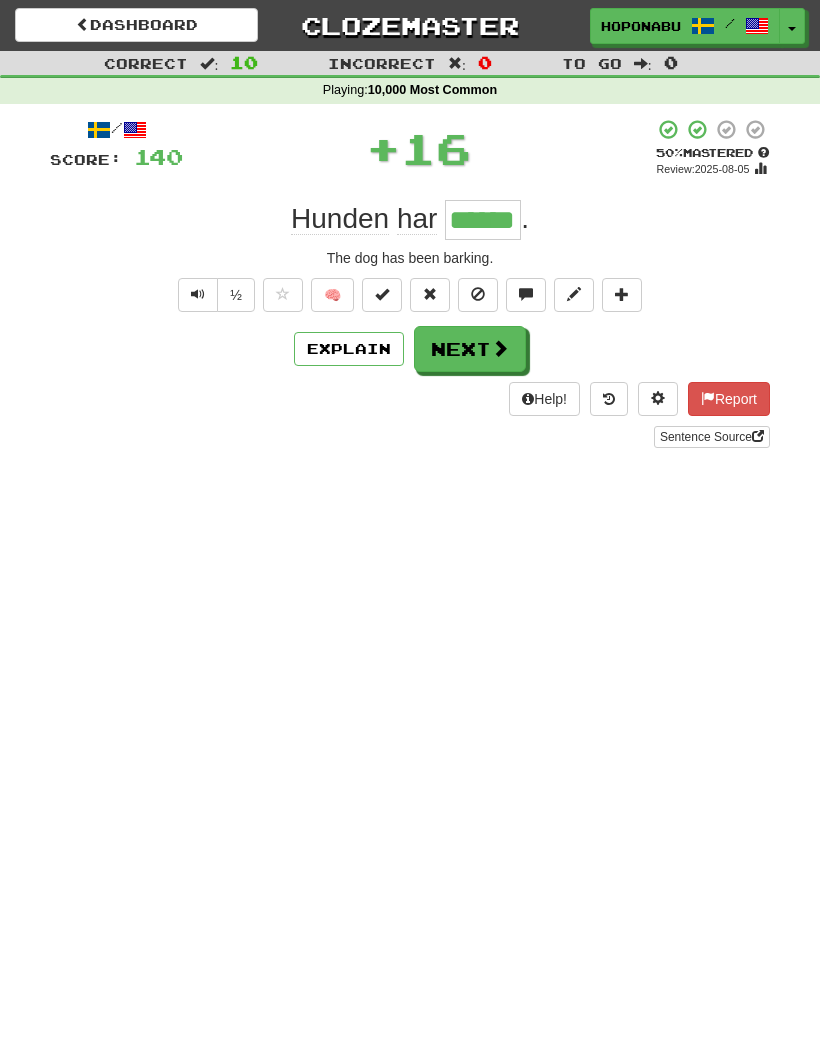 click on "Next" at bounding box center [470, 349] 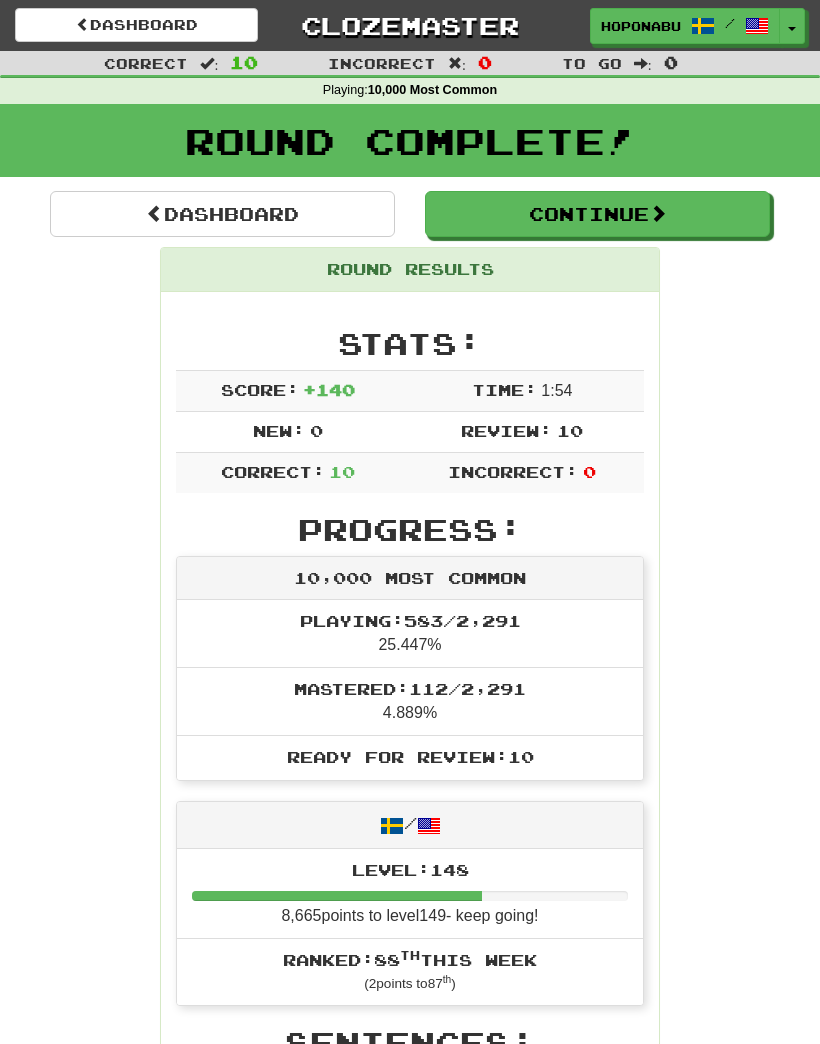 click on "Continue" at bounding box center (597, 214) 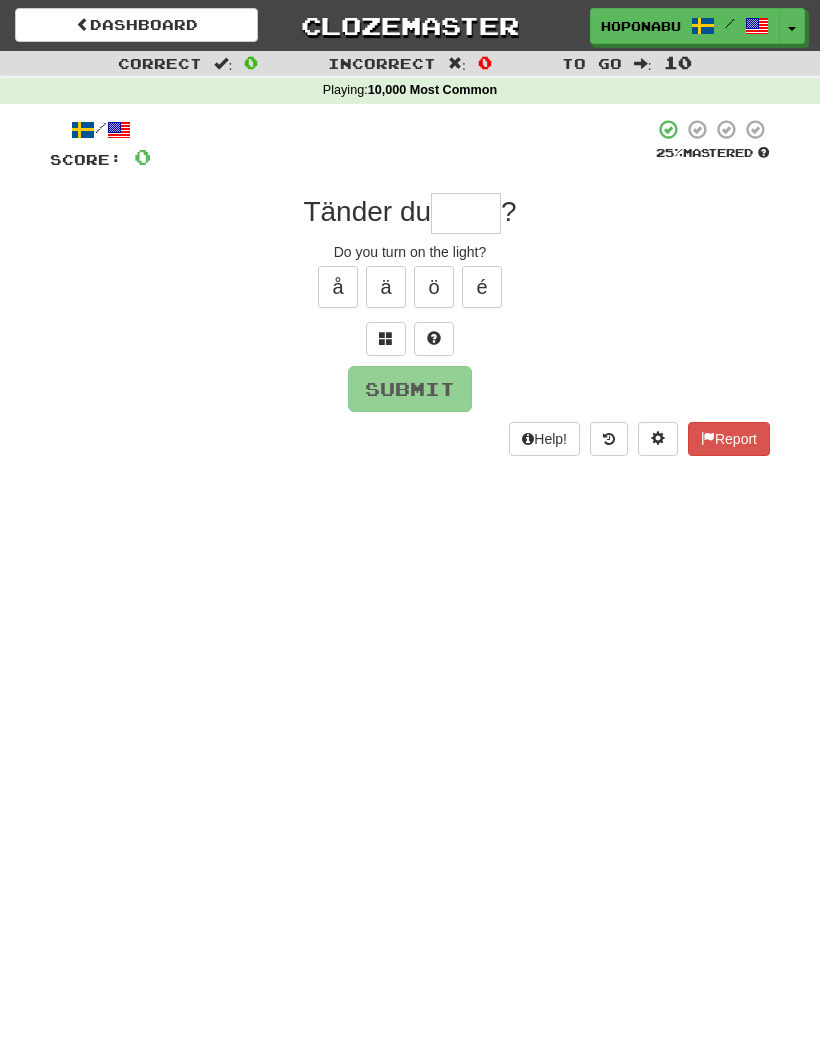 click at bounding box center [466, 213] 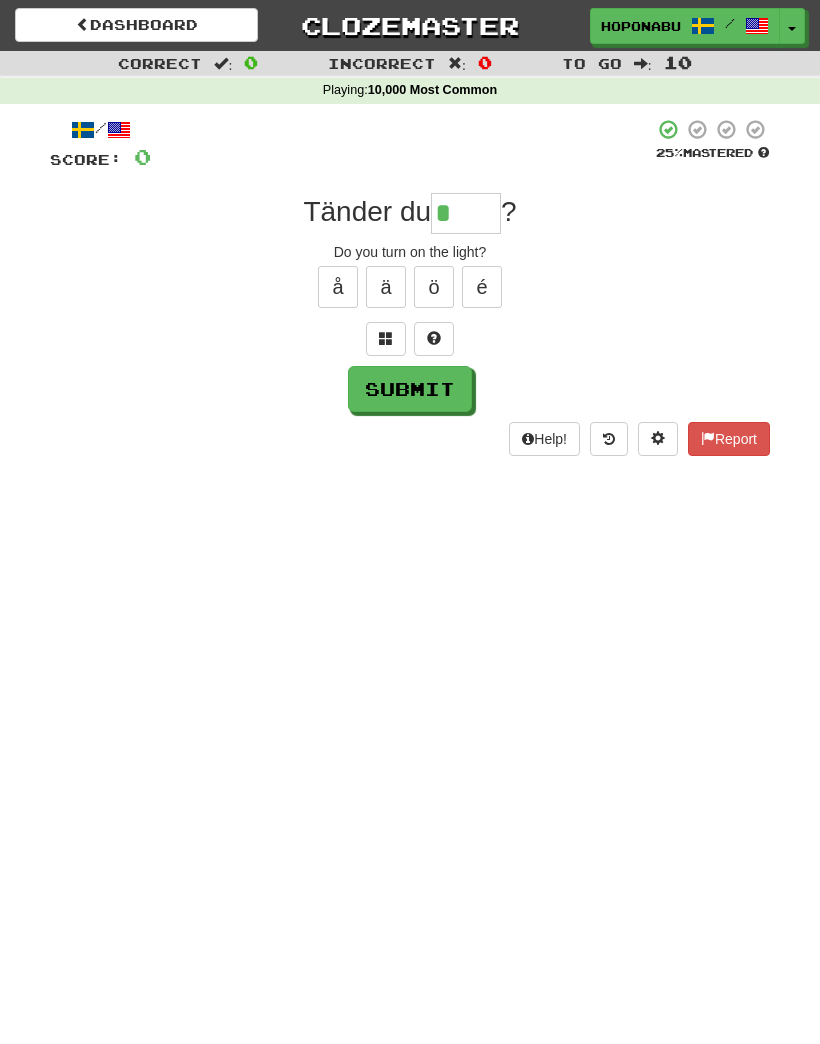 click at bounding box center [386, 338] 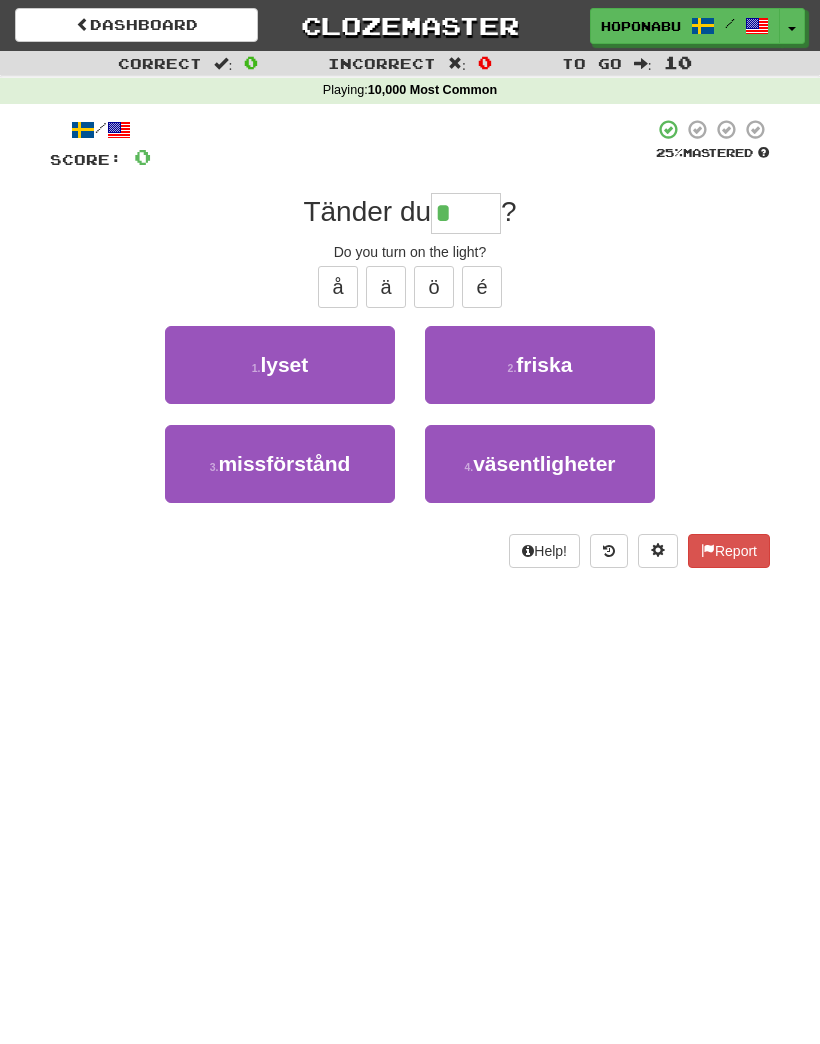 click on "lyset" at bounding box center (284, 364) 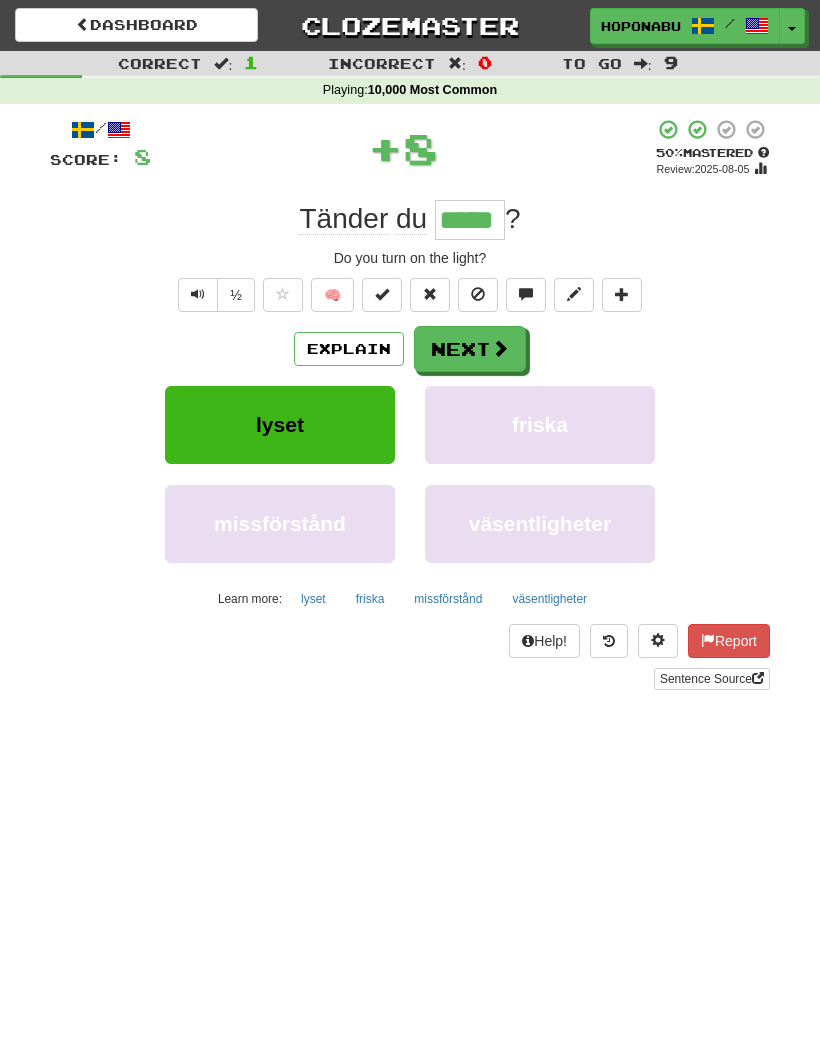 click on "Explain" at bounding box center (349, 349) 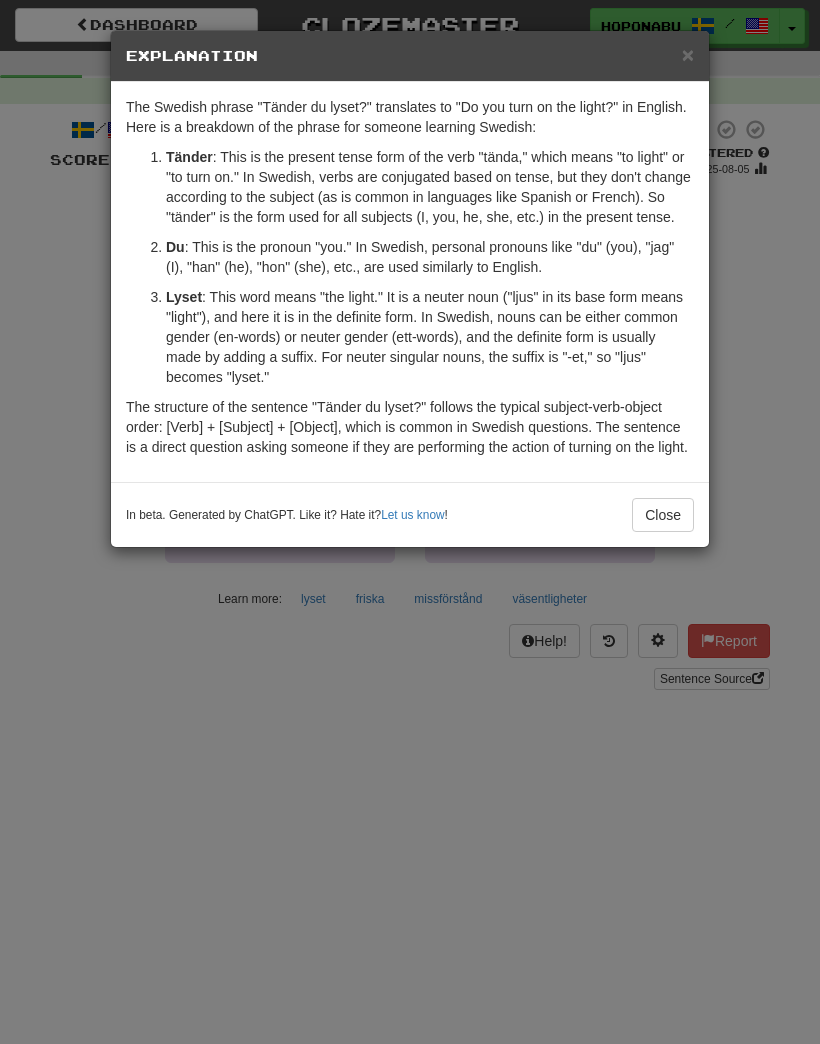 click on "Close" at bounding box center [663, 515] 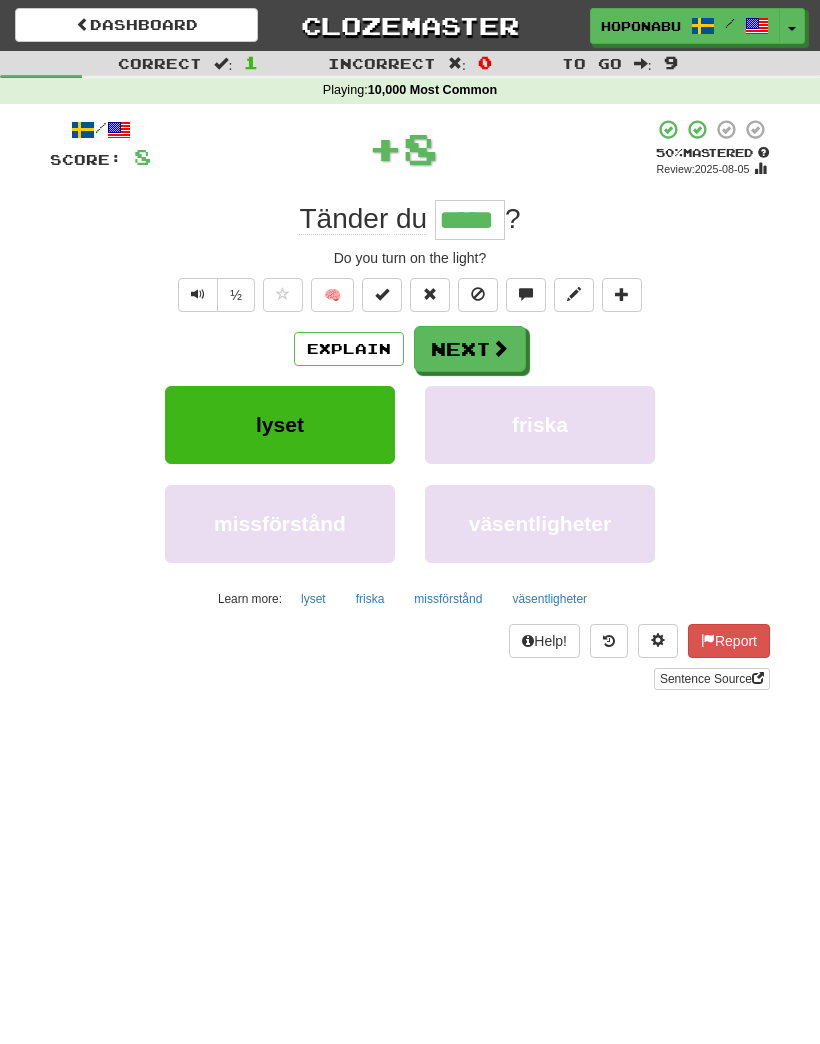 click on "Next" at bounding box center [470, 349] 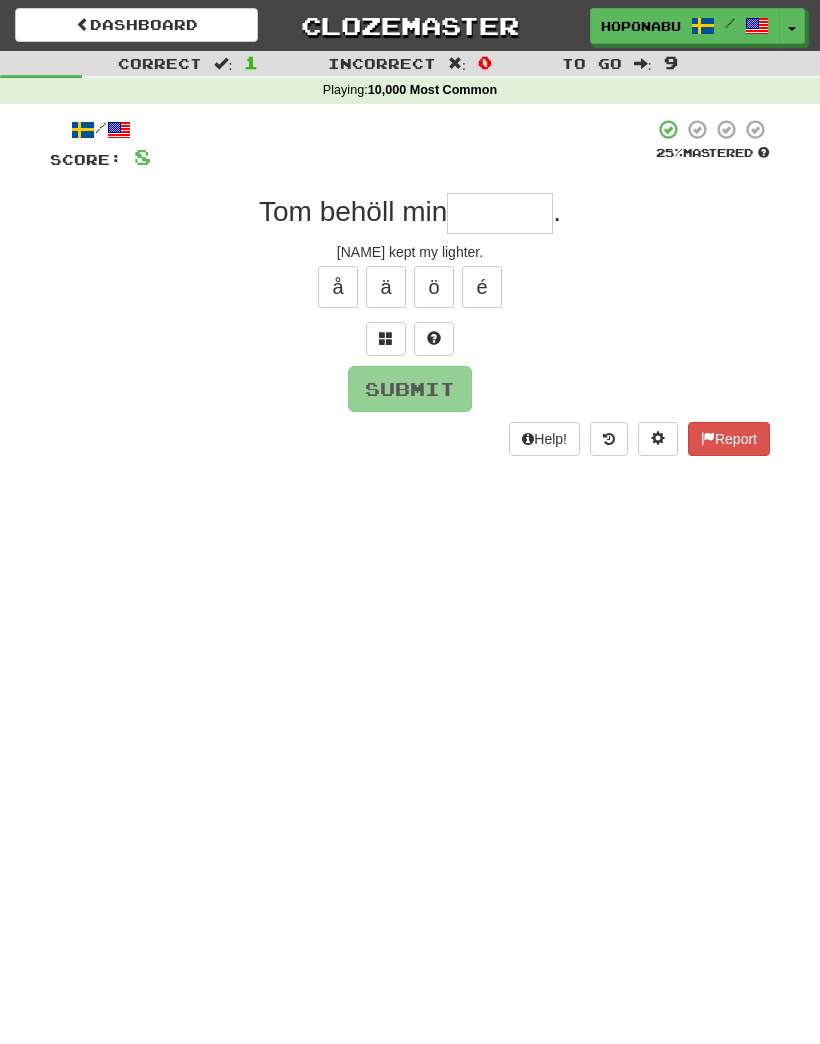 click at bounding box center (386, 339) 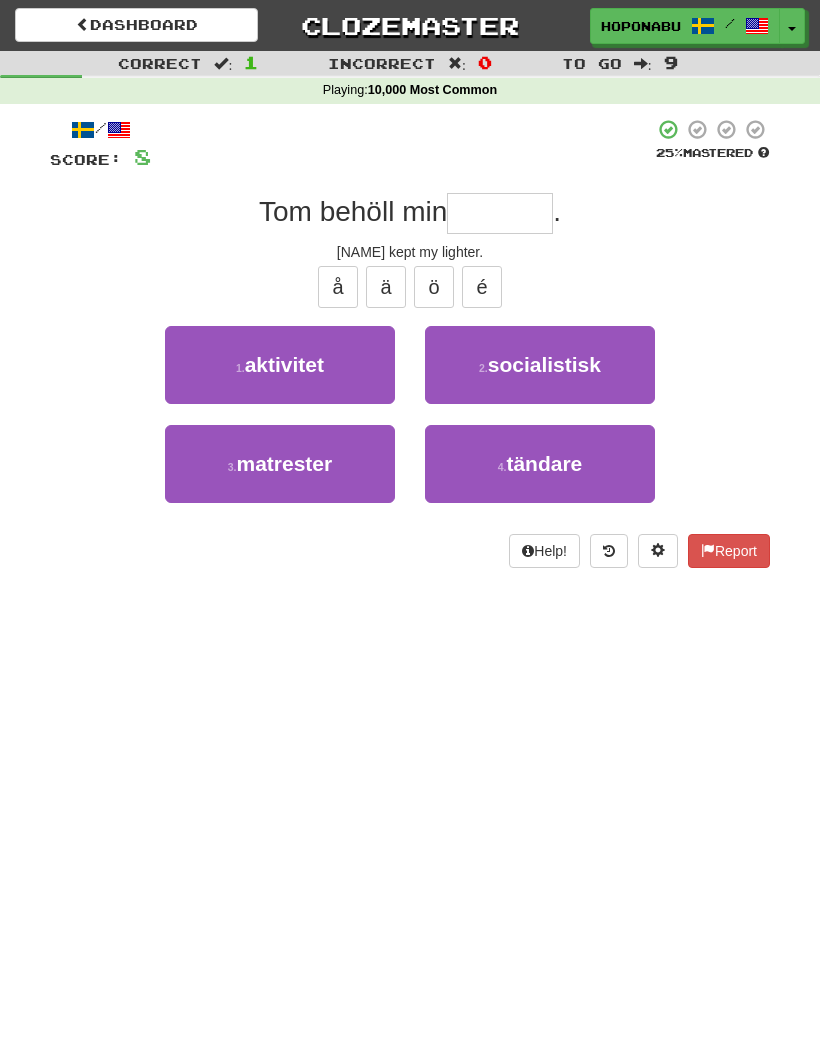 click on "4 .  tändare" at bounding box center (540, 464) 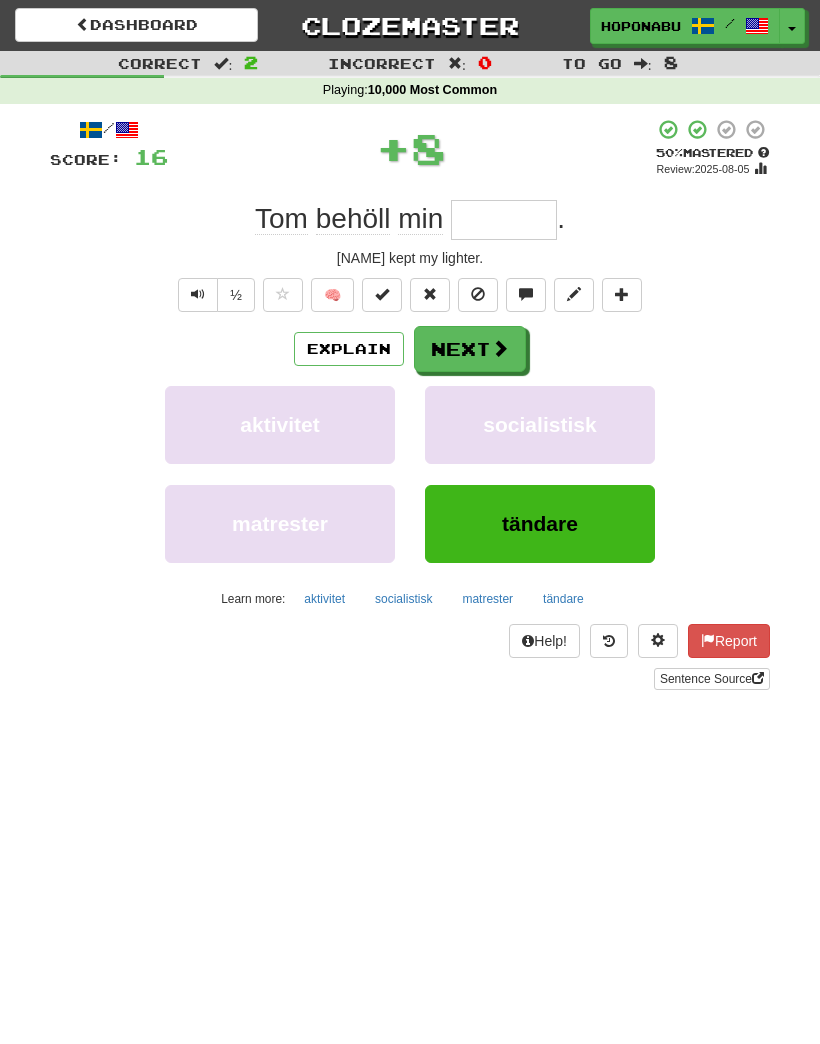 type on "*******" 